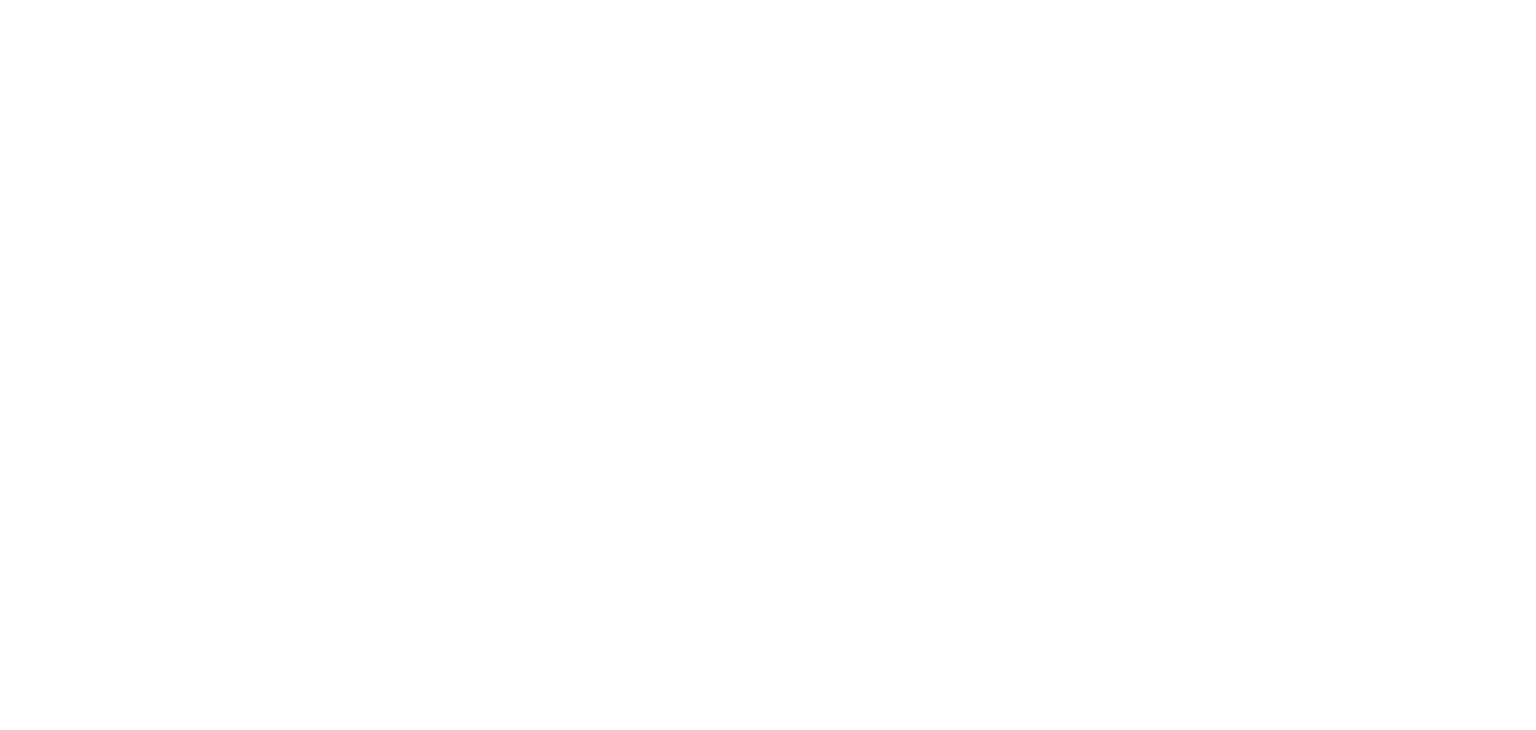 scroll, scrollTop: 0, scrollLeft: 0, axis: both 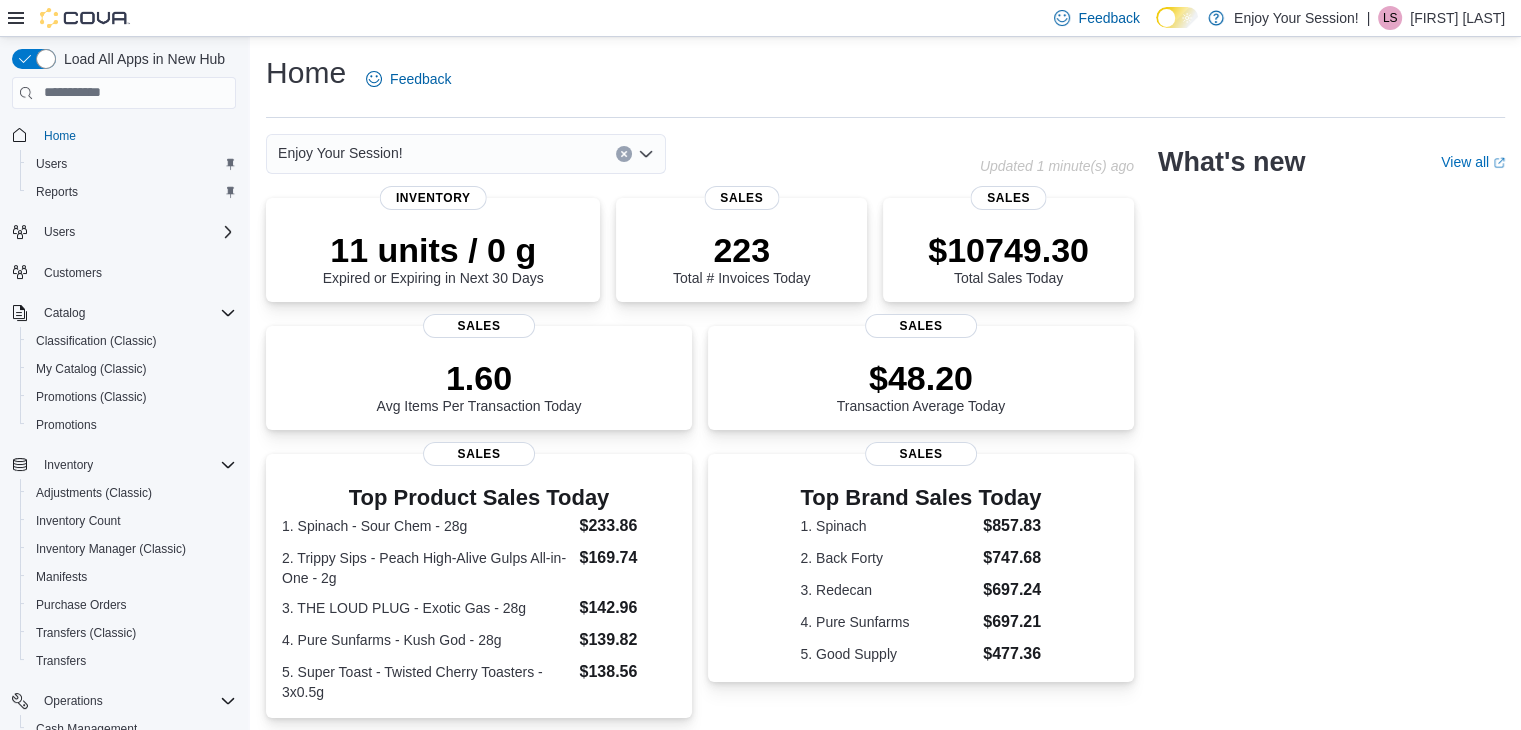 click on "Enjoy Your Session! Updated 1 minute(s) ago 11 units / 0 g Expired or Expiring in Next 30 Days Inventory 223 Total # Invoices Today Sales $10749.30 Total Sales Today Sales 1.60 Avg Items Per Transaction Today Sales $48.20 Transaction Average Today Sales Top Product Sales Today 1. Spinach - Sour Chem - 28g $233.86 2. Trippy Sips - Peach High-Alive Gulps All-in-One - 2g $169.74 3. THE LOUD PLUG - Exotic Gas - 28g $142.96 4. Pure Sunfarms - Kush God - 28g $139.82 5. Super Toast - Twisted Cherry Toasters - 3x0.5g $138.56 Sales Top Brand Sales Today 1. Spinach $857.83 2. Back Forty $747.68 3. Redecan $697.24 4. Pure Sunfarms $697.21 5. Good Supply $477.36 Sales Average Transactions per Hour Sales What's new View all (opens in a new tab or window)" at bounding box center [885, 640] 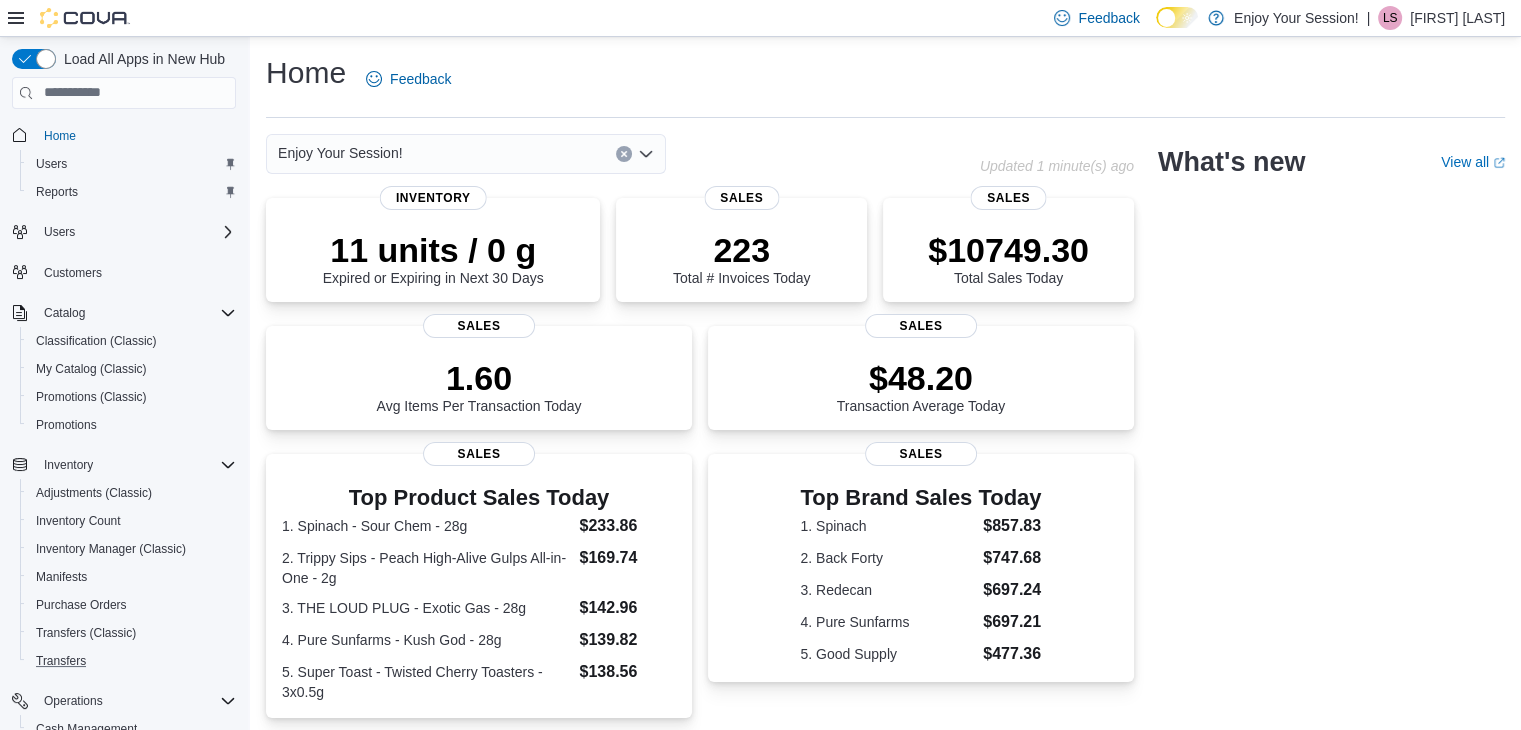 scroll, scrollTop: 225, scrollLeft: 0, axis: vertical 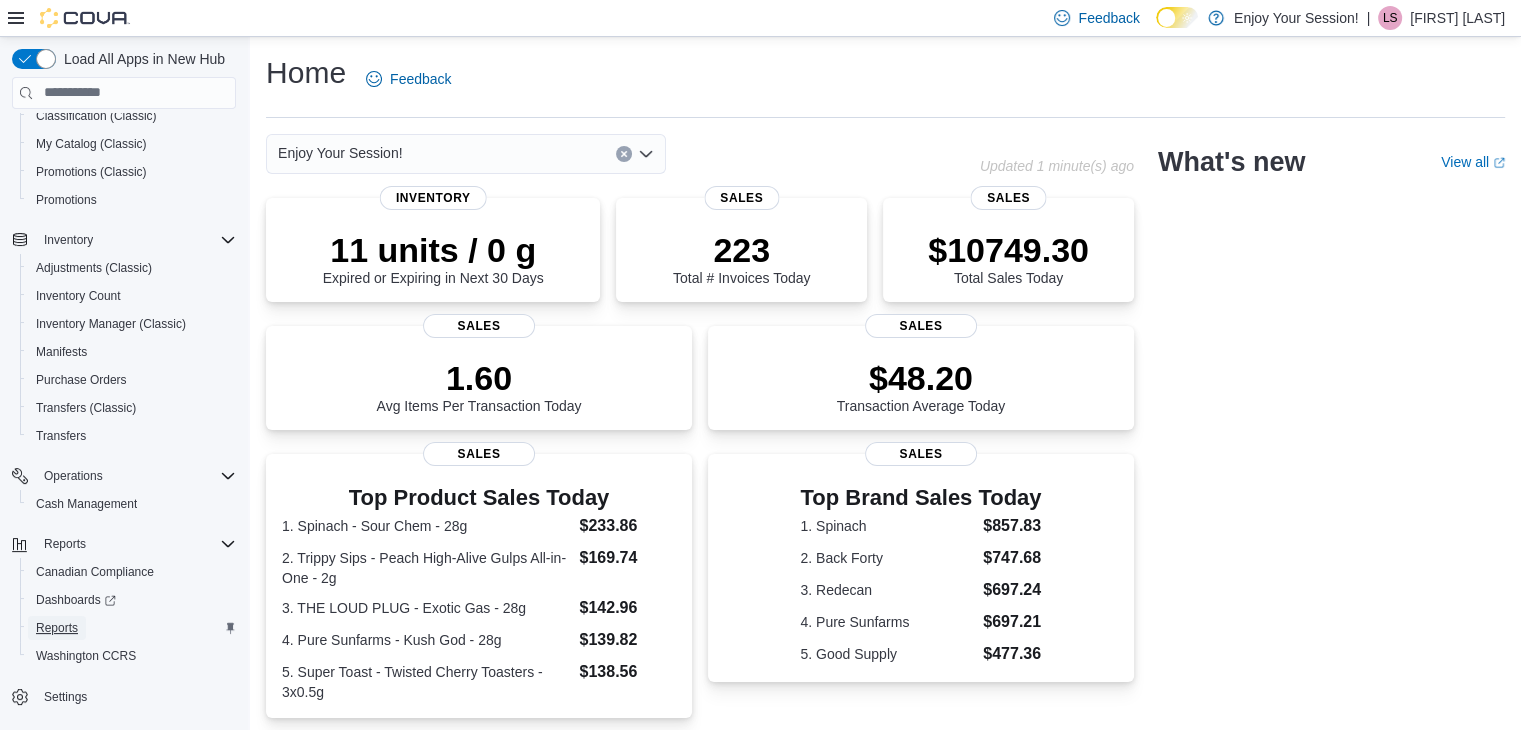 click on "Reports" at bounding box center (57, 628) 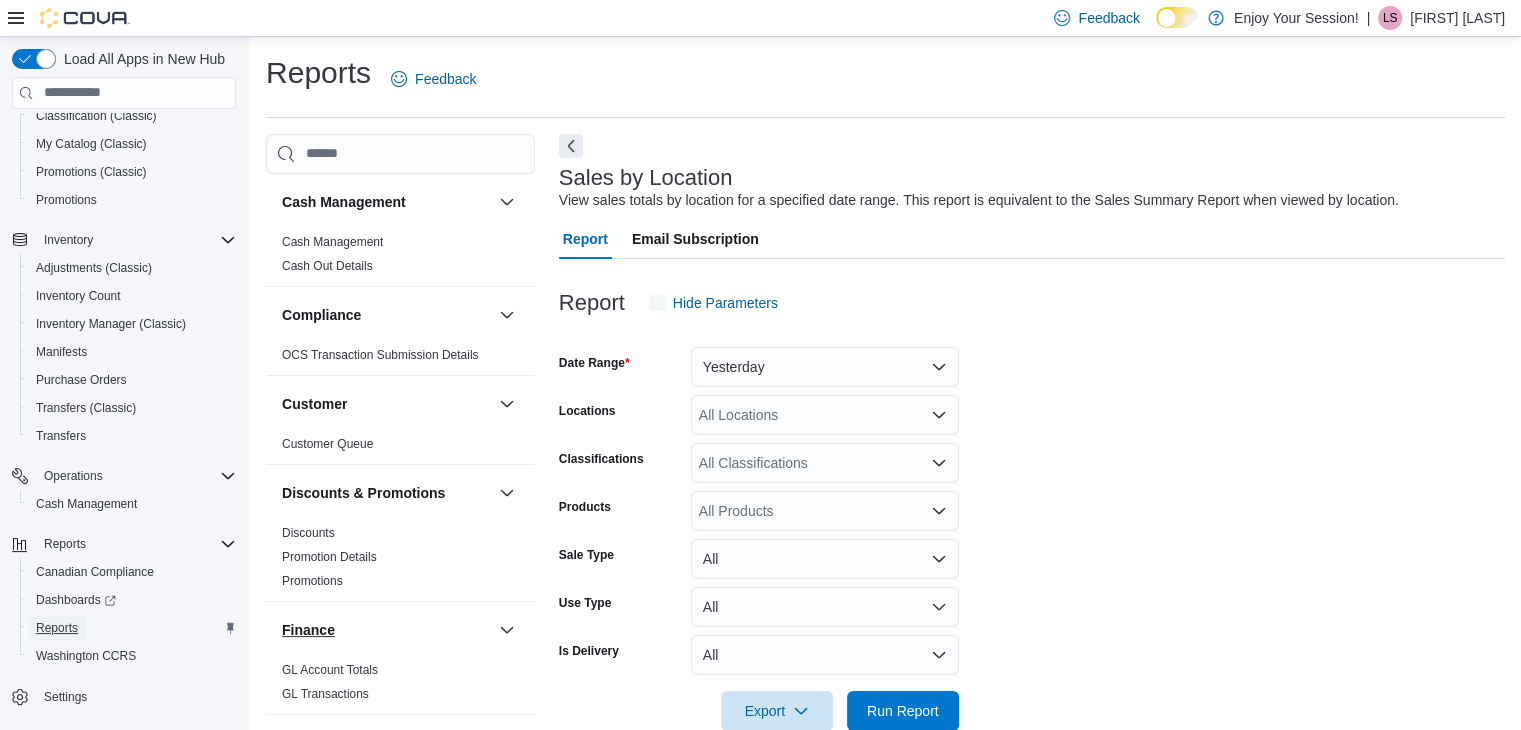 scroll, scrollTop: 40, scrollLeft: 0, axis: vertical 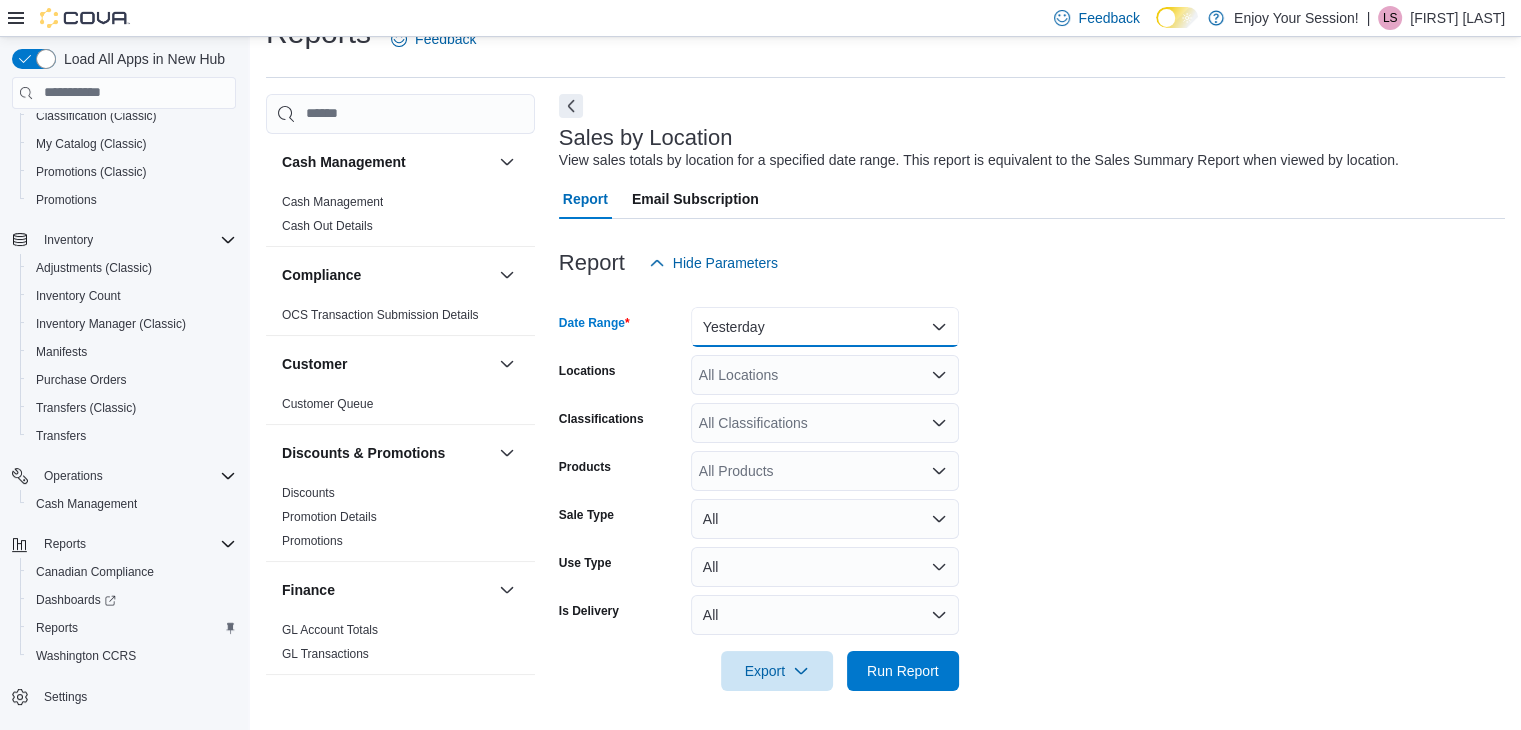 click on "Yesterday" at bounding box center (825, 327) 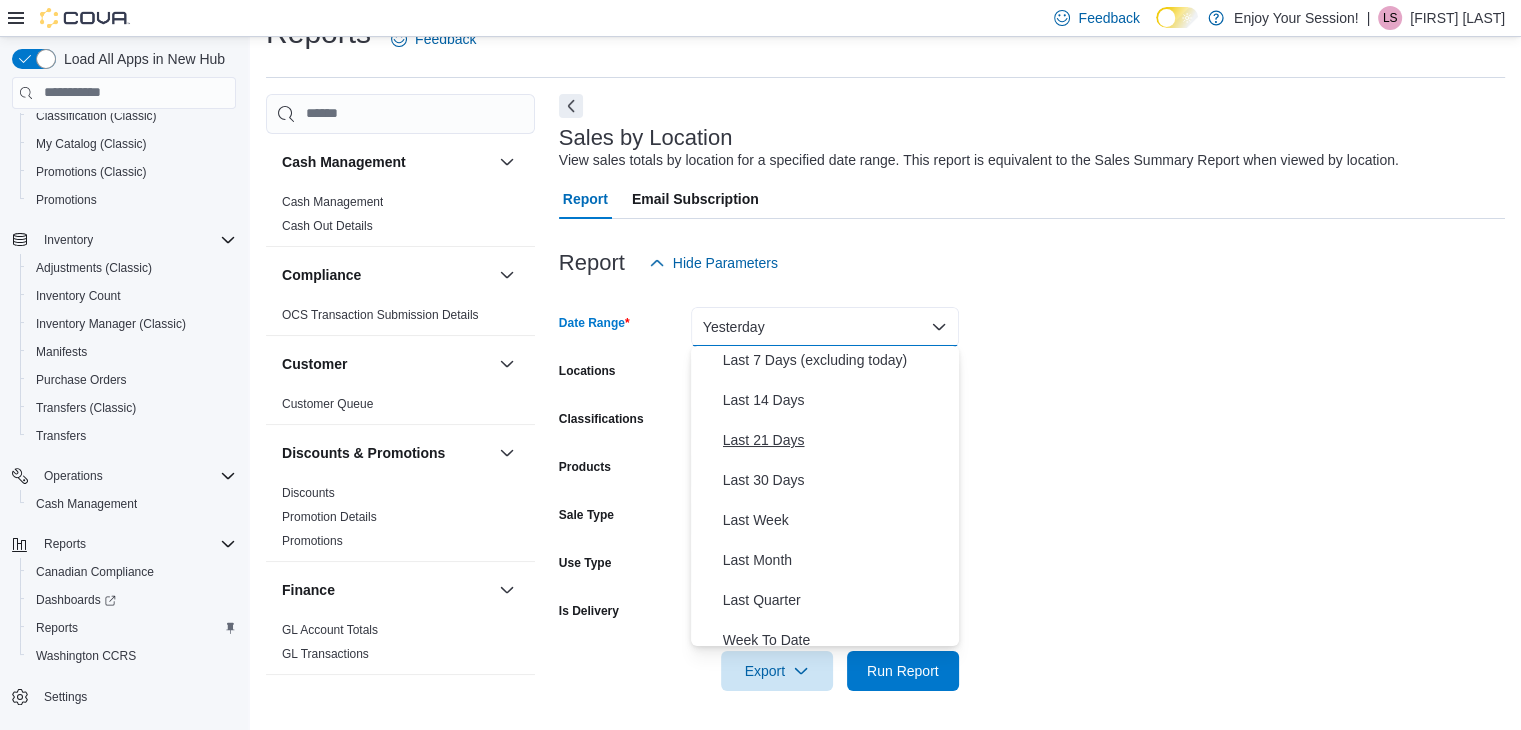 scroll, scrollTop: 164, scrollLeft: 0, axis: vertical 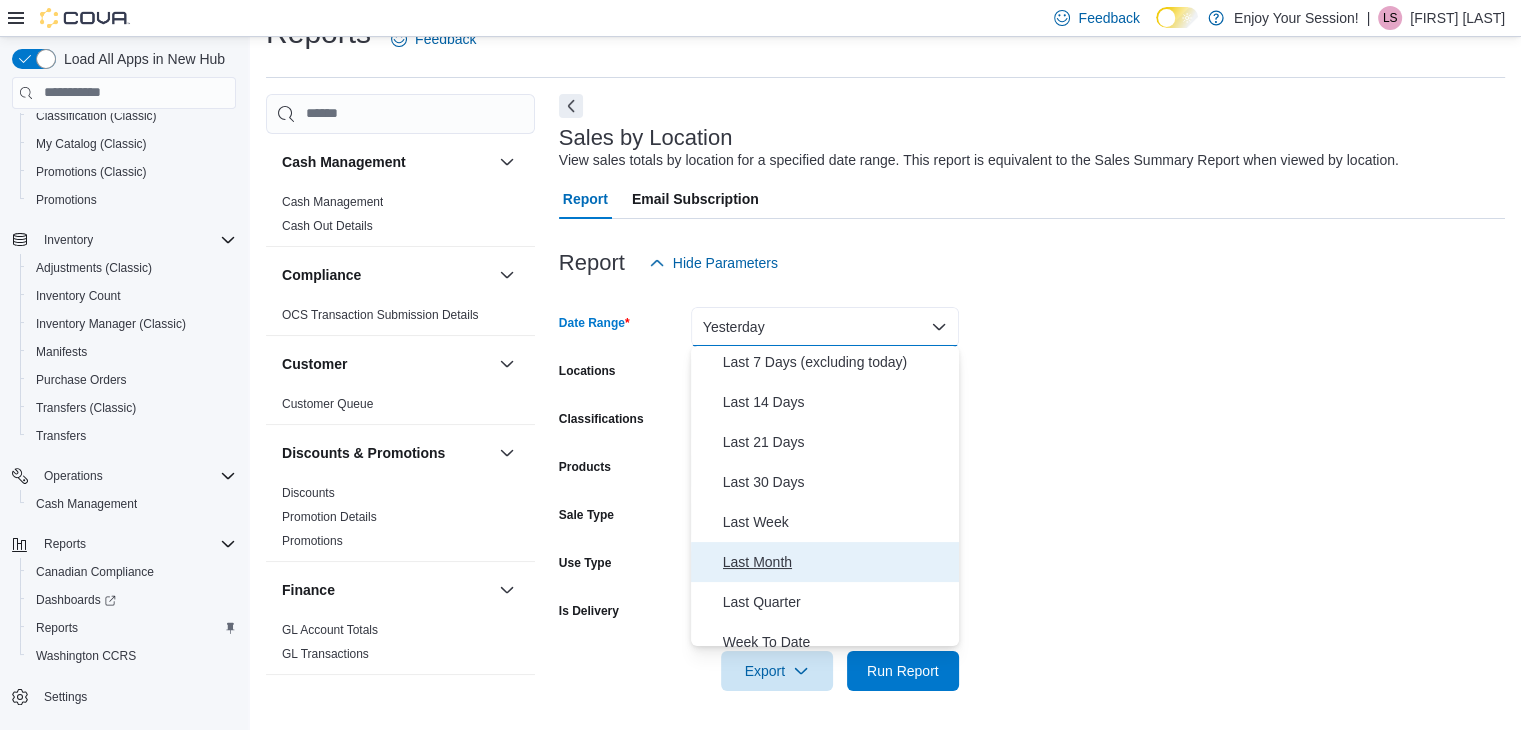 click on "Last Month" at bounding box center [837, 562] 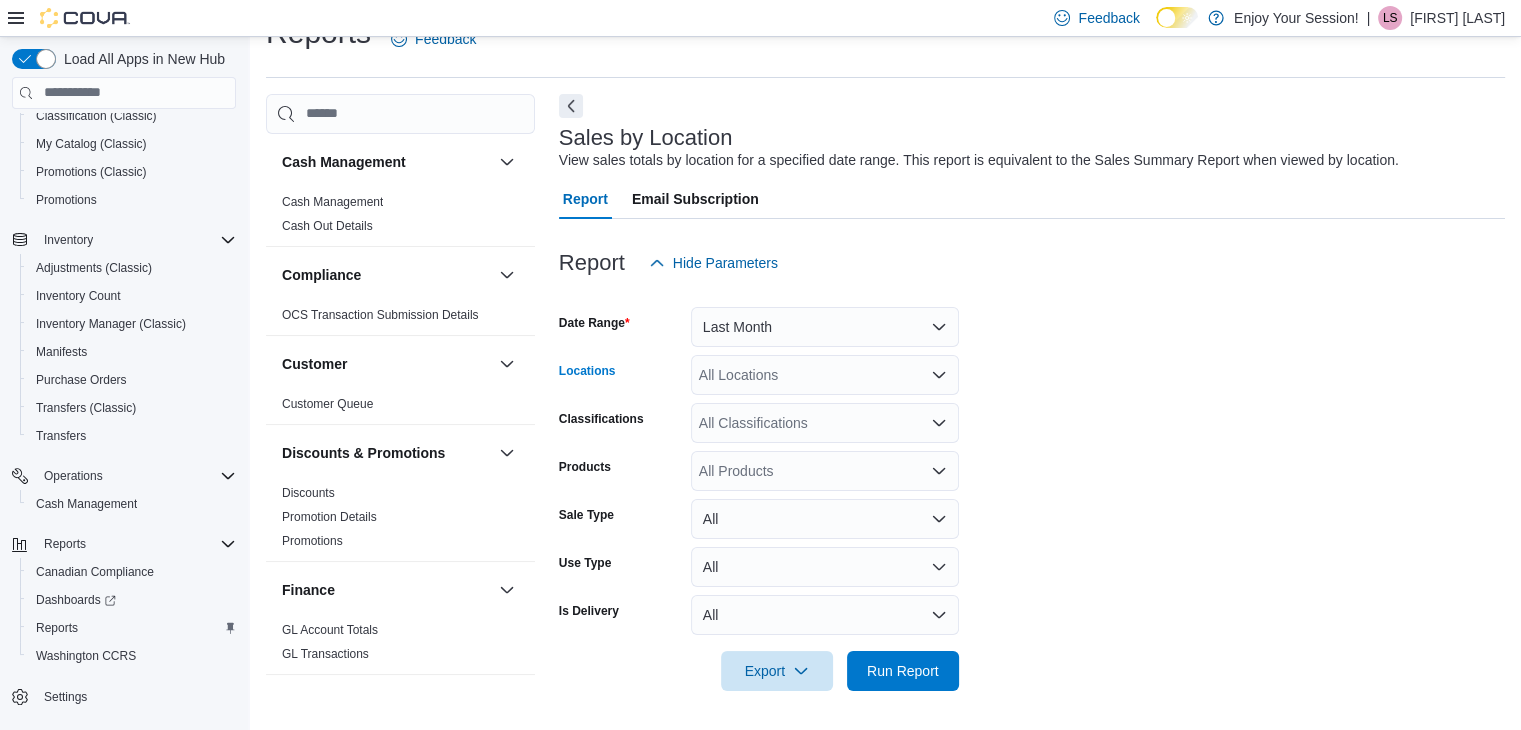 click on "All Locations" at bounding box center [825, 375] 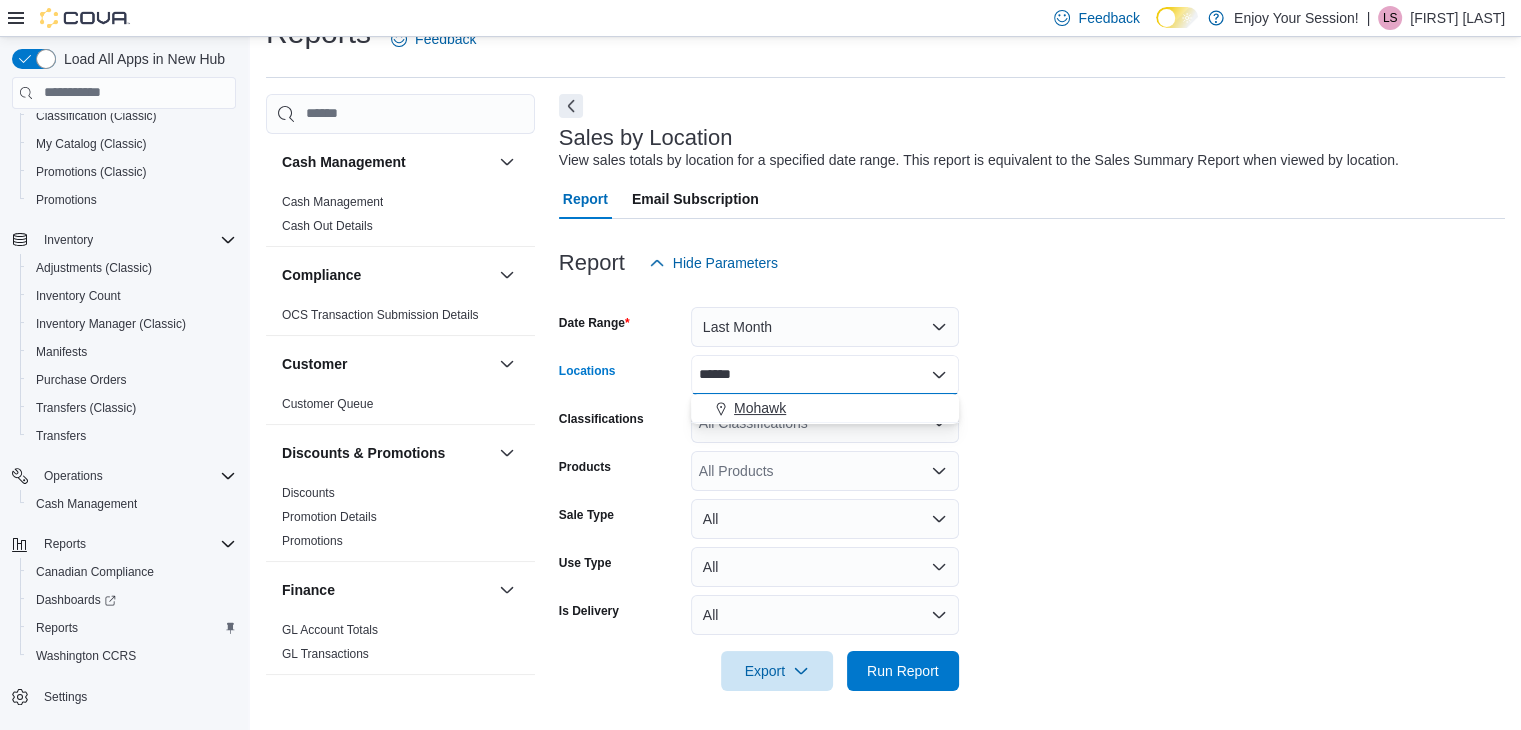 type on "******" 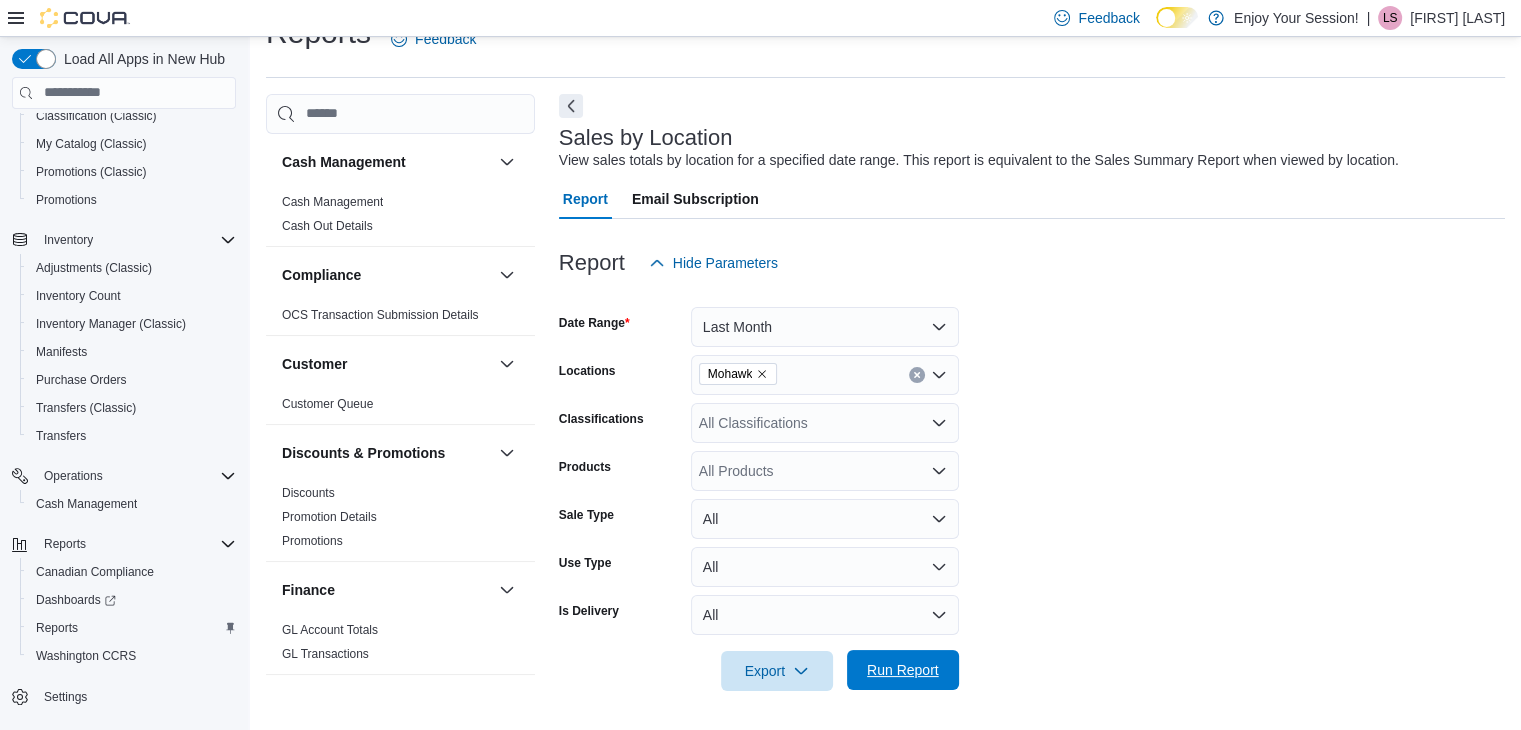 click on "Run Report" at bounding box center (903, 670) 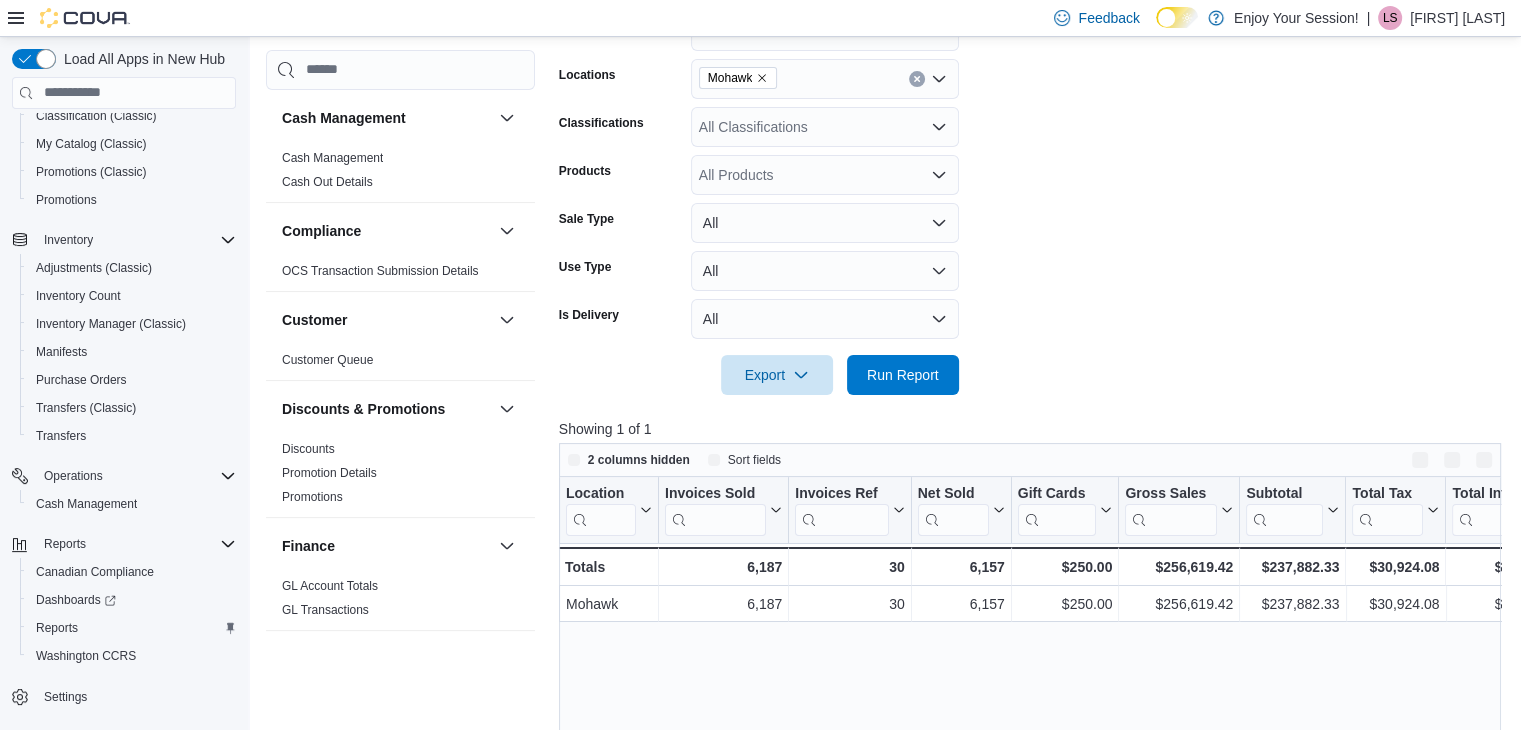 scroll, scrollTop: 484, scrollLeft: 0, axis: vertical 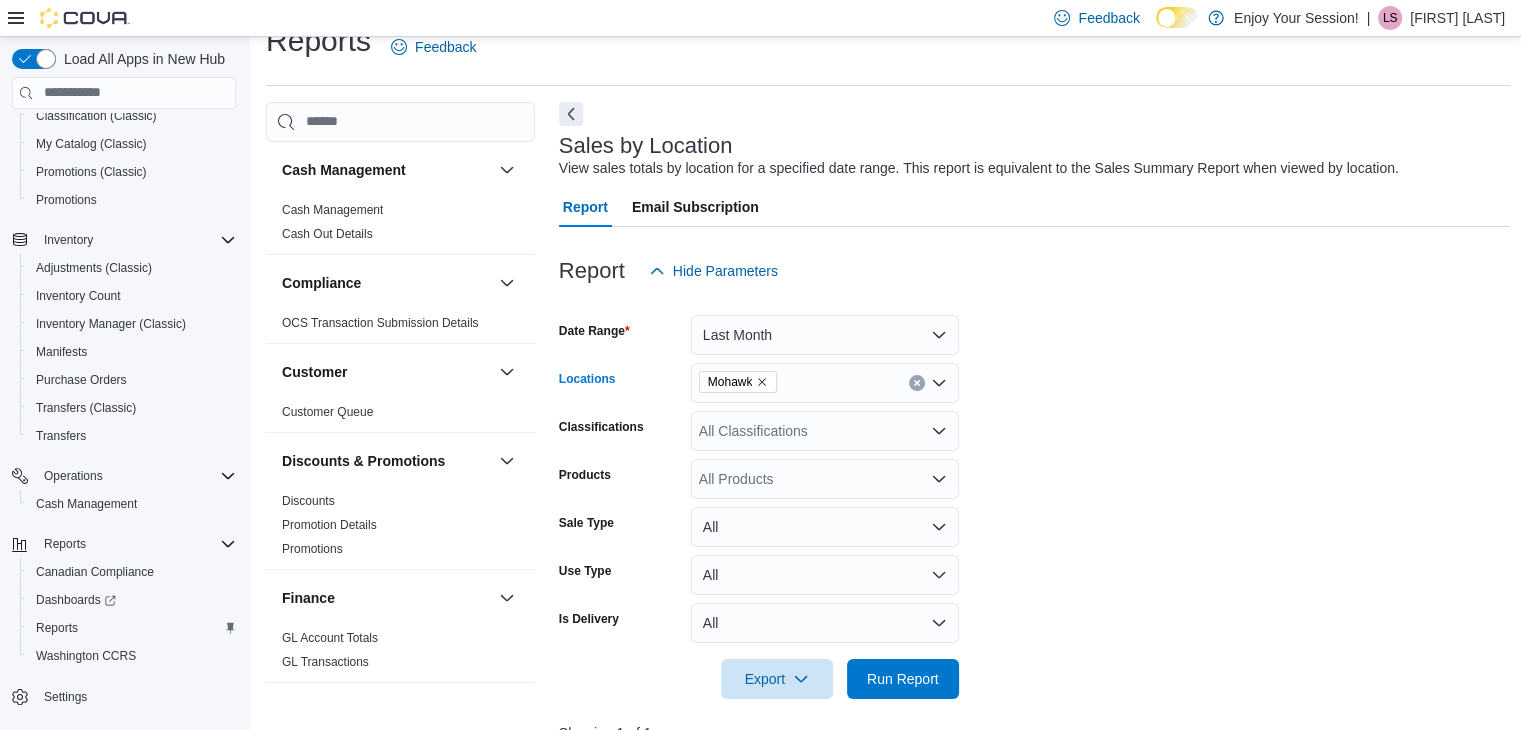 click 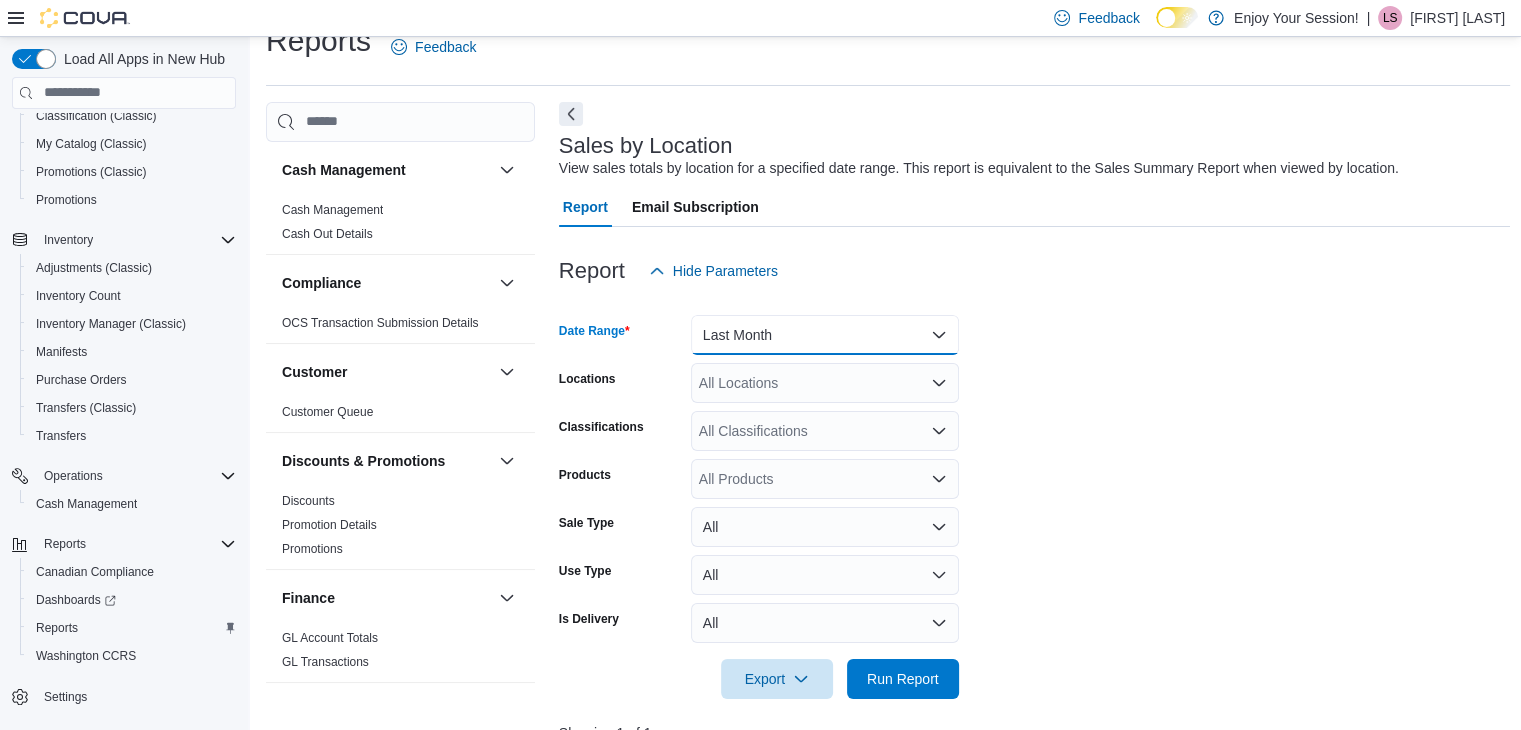 click on "Last Month" at bounding box center (825, 335) 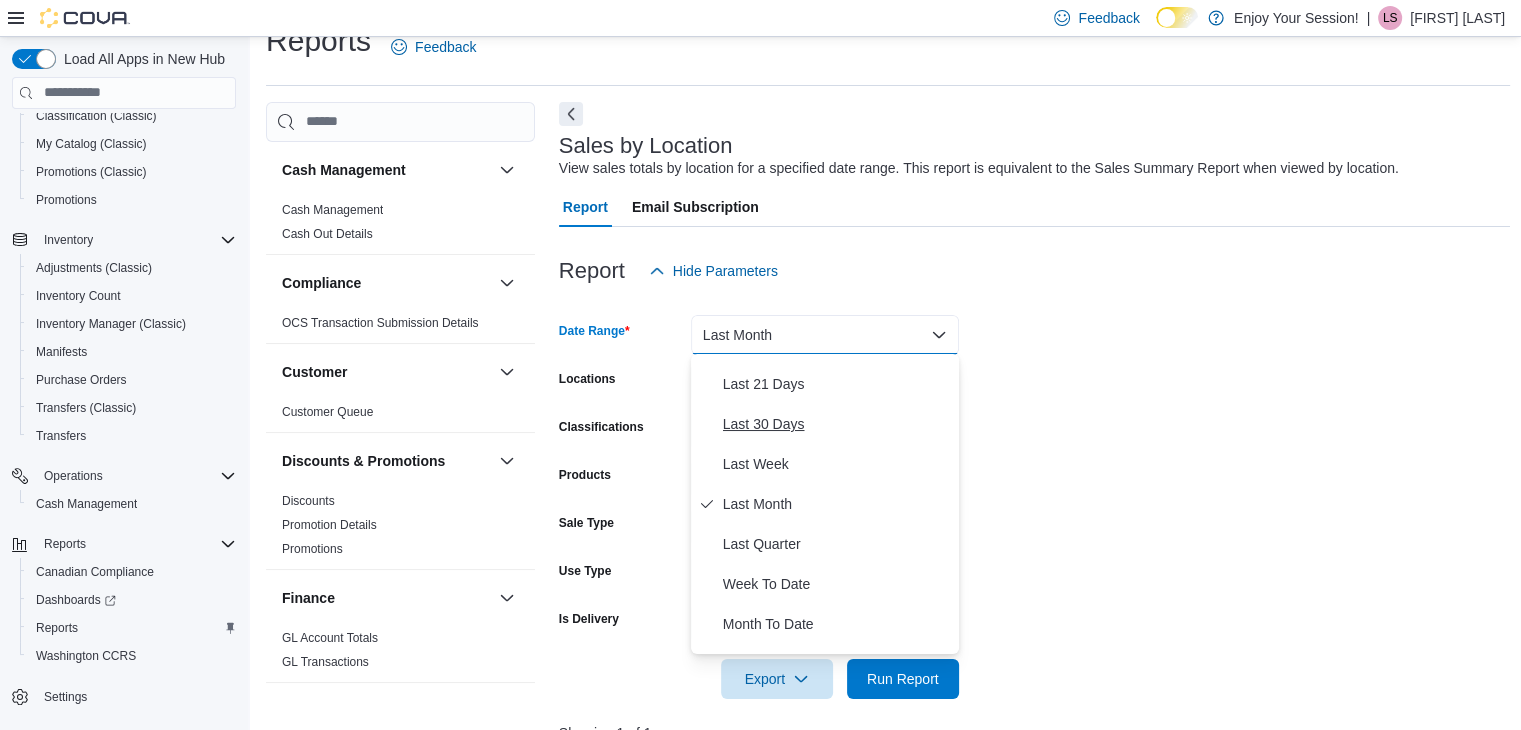 scroll, scrollTop: 0, scrollLeft: 0, axis: both 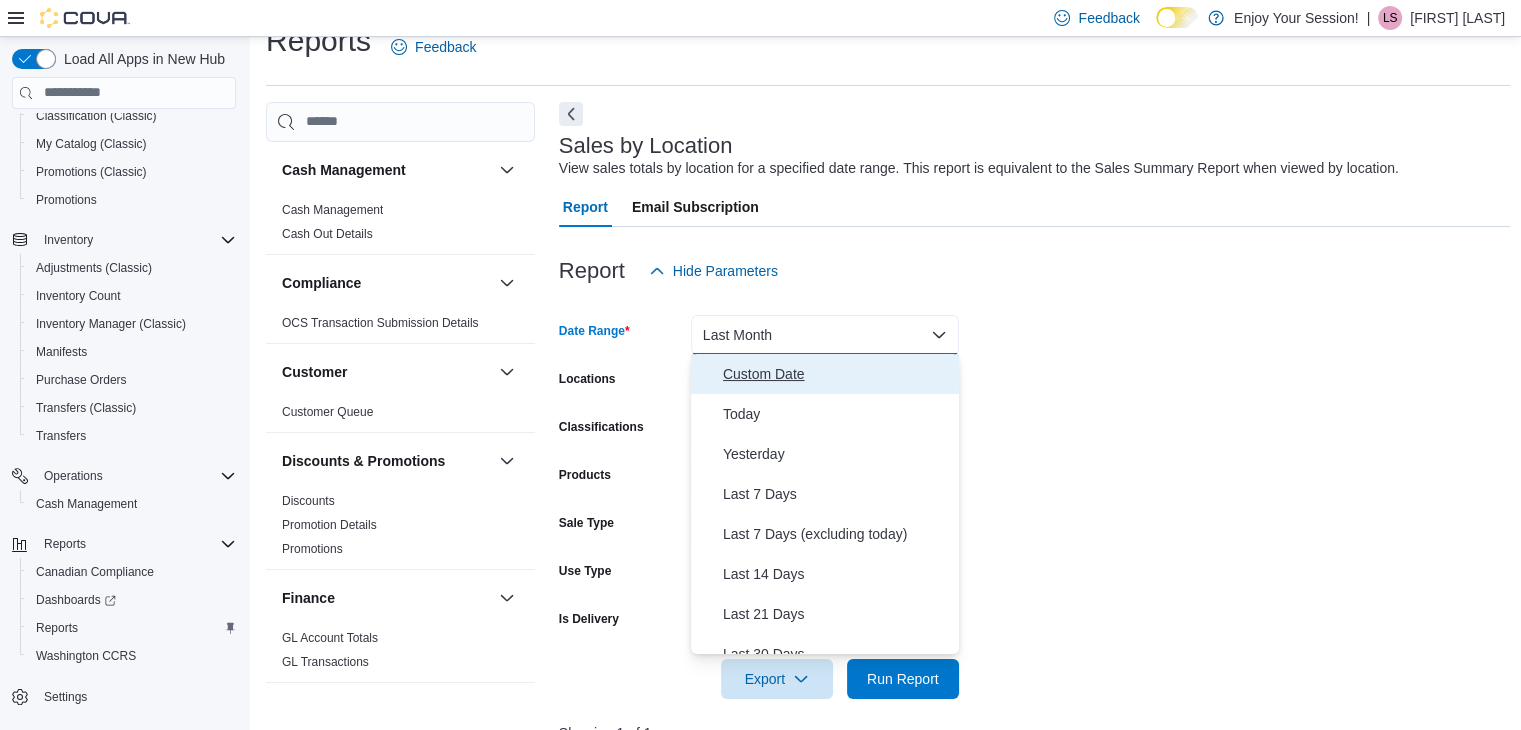 click on "Custom Date" at bounding box center [837, 374] 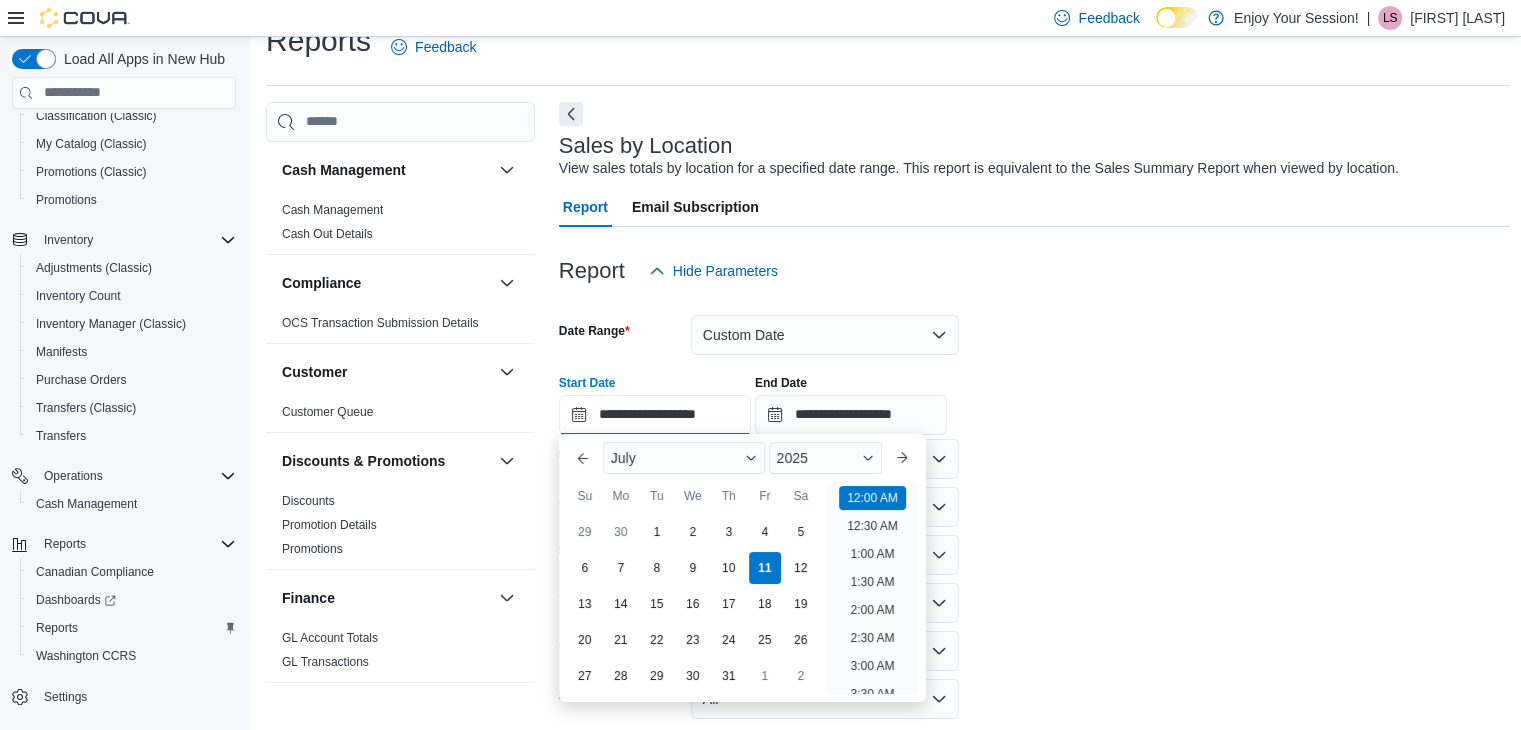 scroll, scrollTop: 62, scrollLeft: 0, axis: vertical 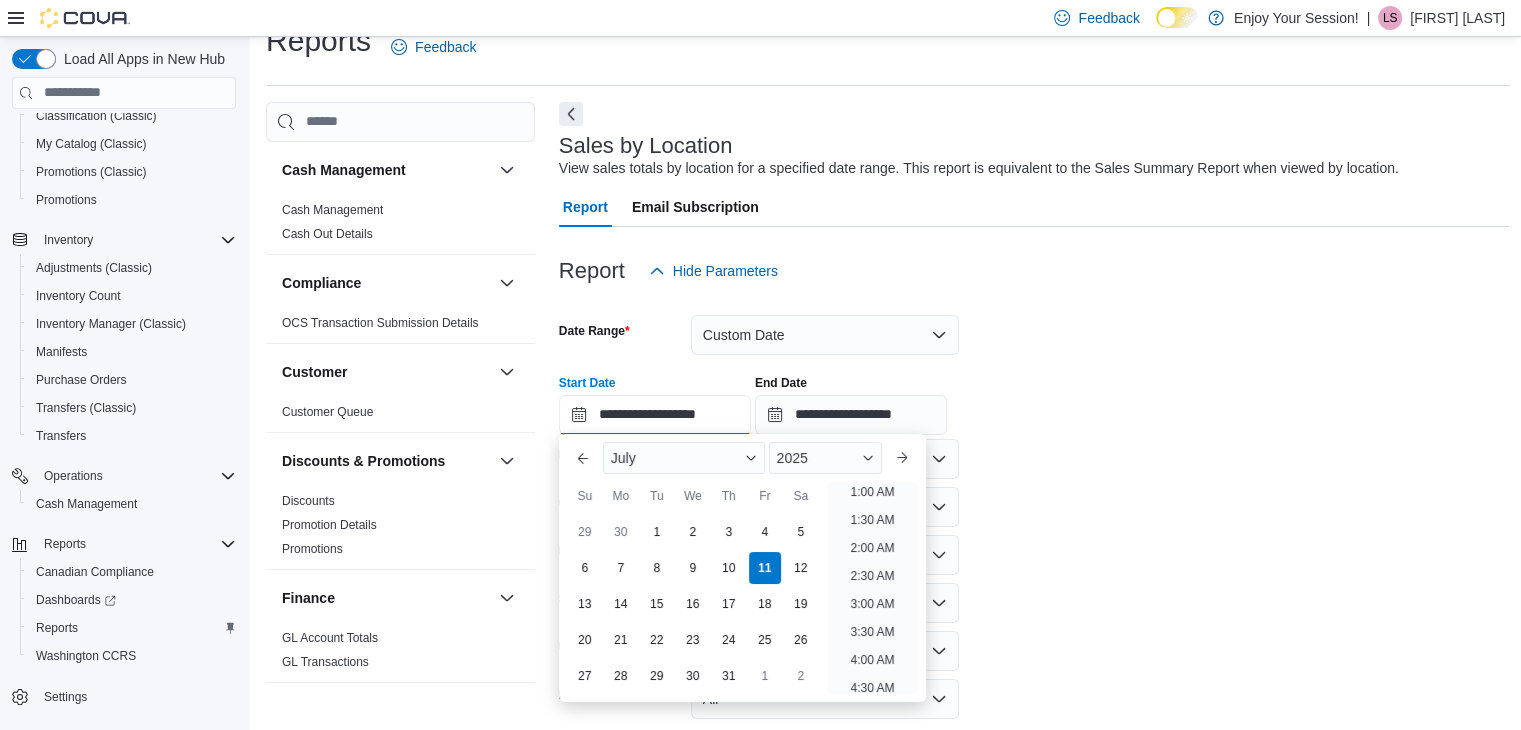 click on "**********" at bounding box center (655, 415) 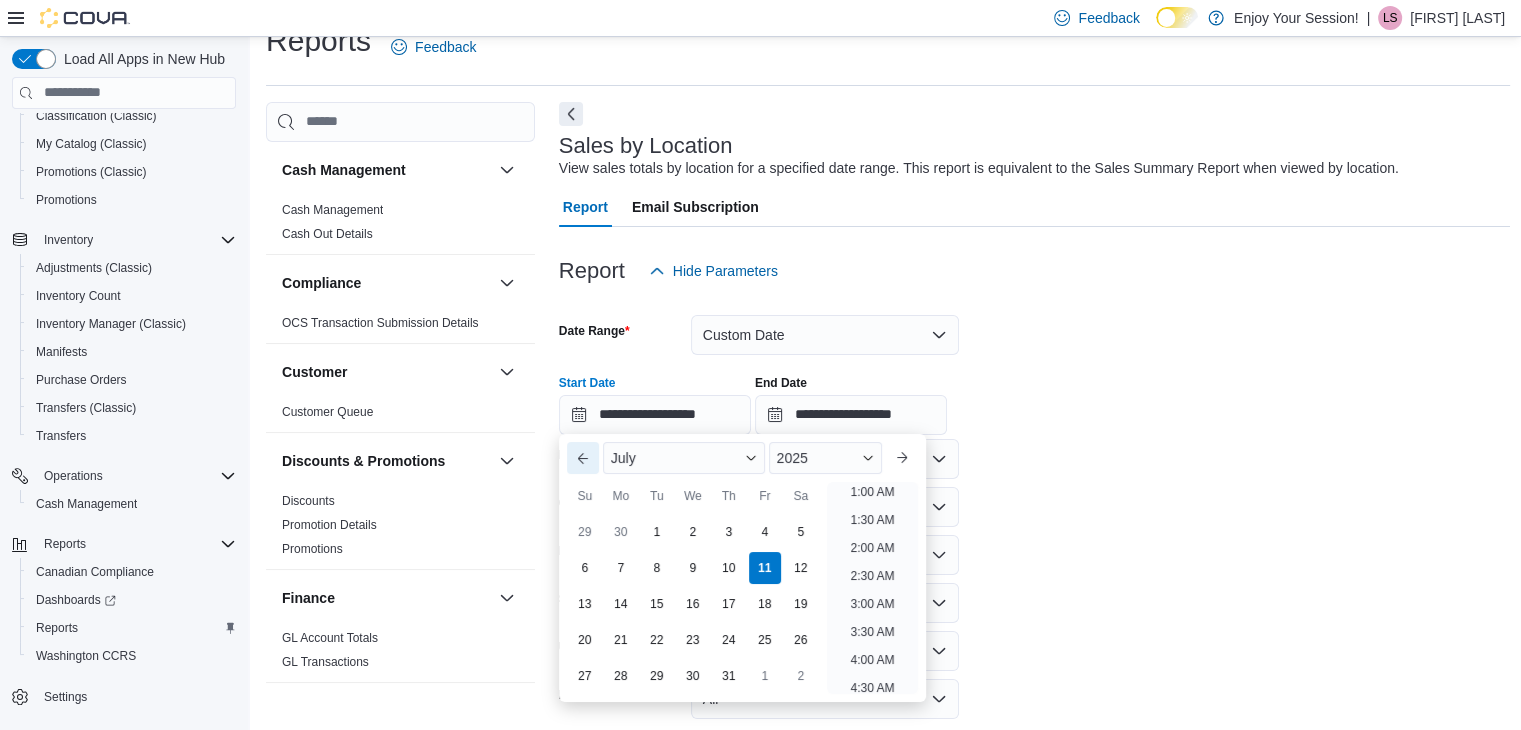 click on "Previous Month" at bounding box center [583, 458] 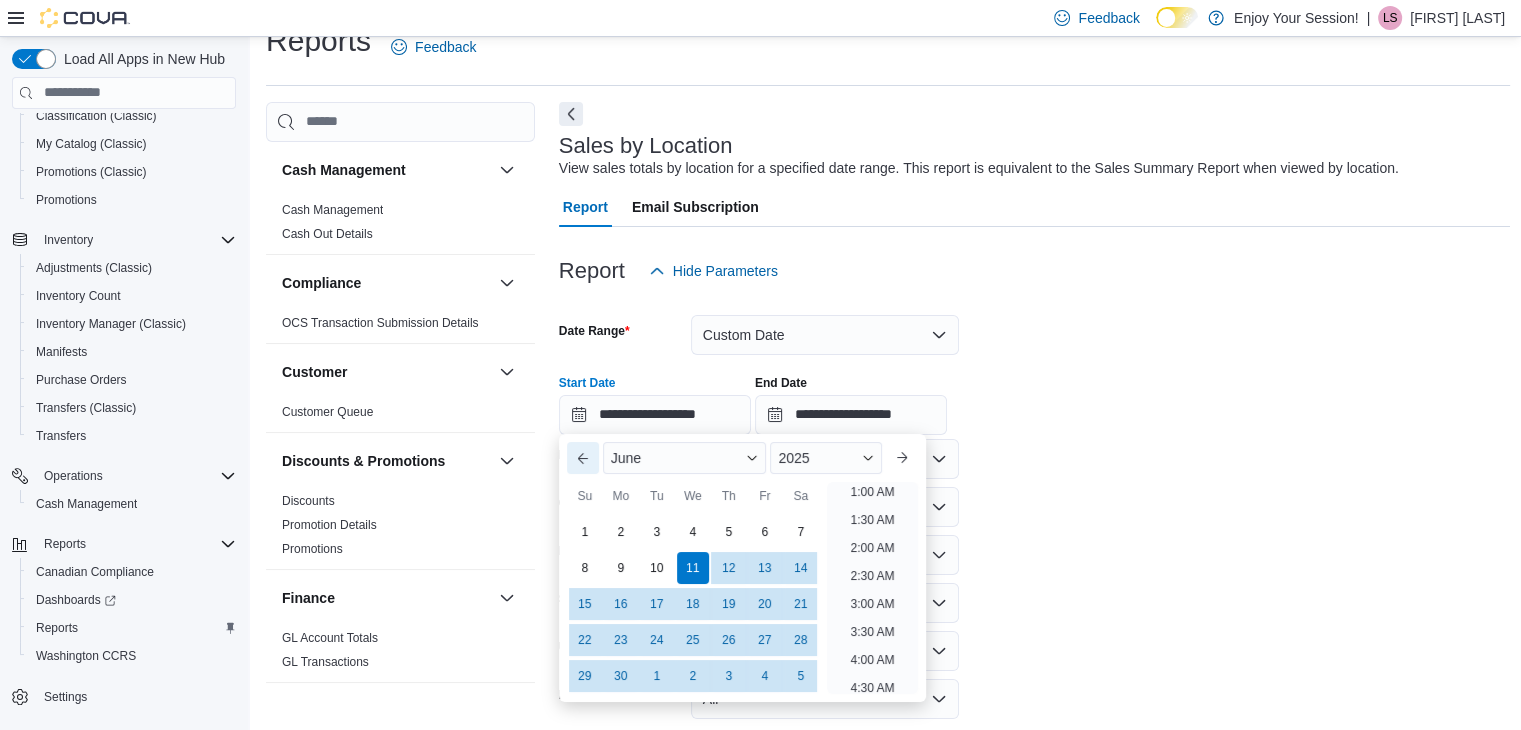 scroll, scrollTop: 4, scrollLeft: 0, axis: vertical 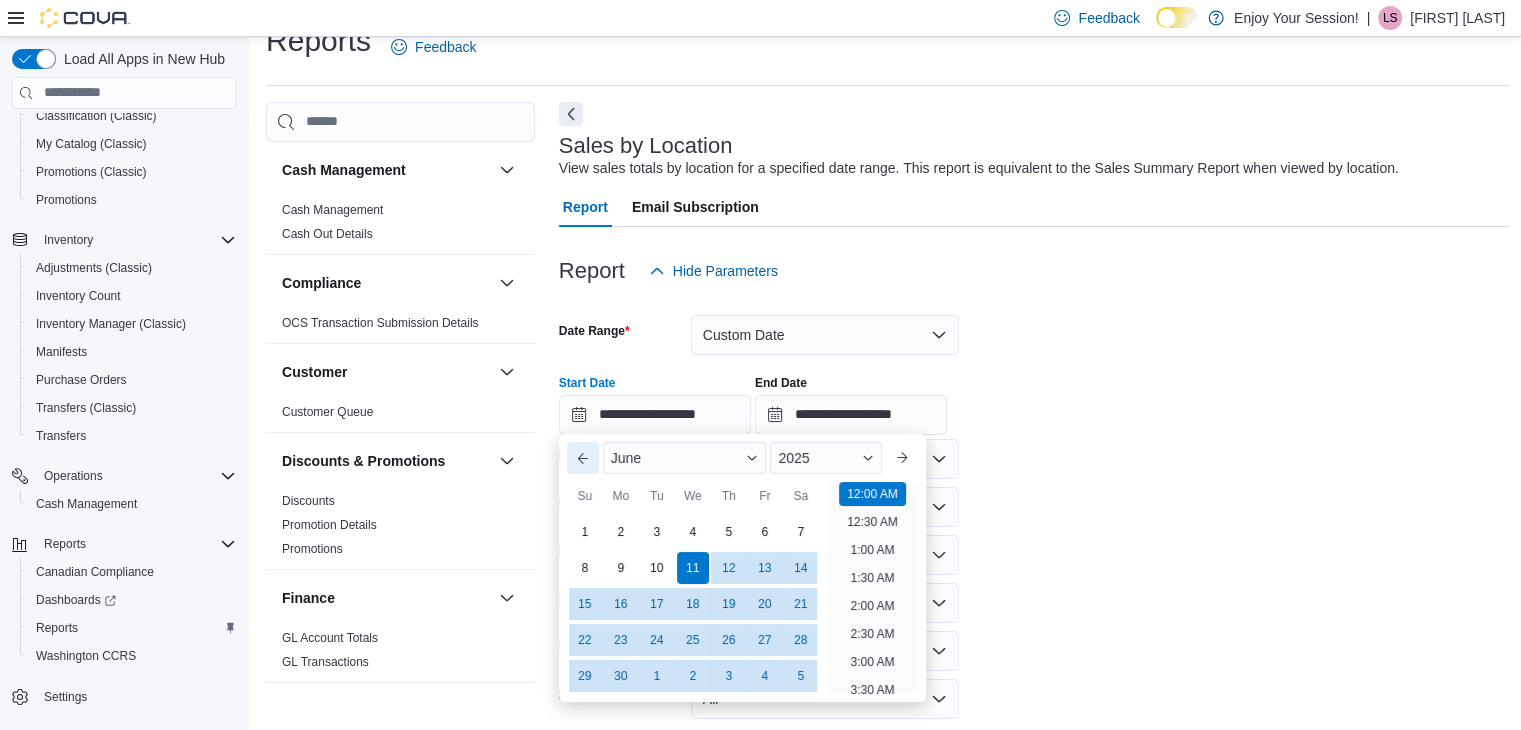 click on "Previous Month" at bounding box center (583, 458) 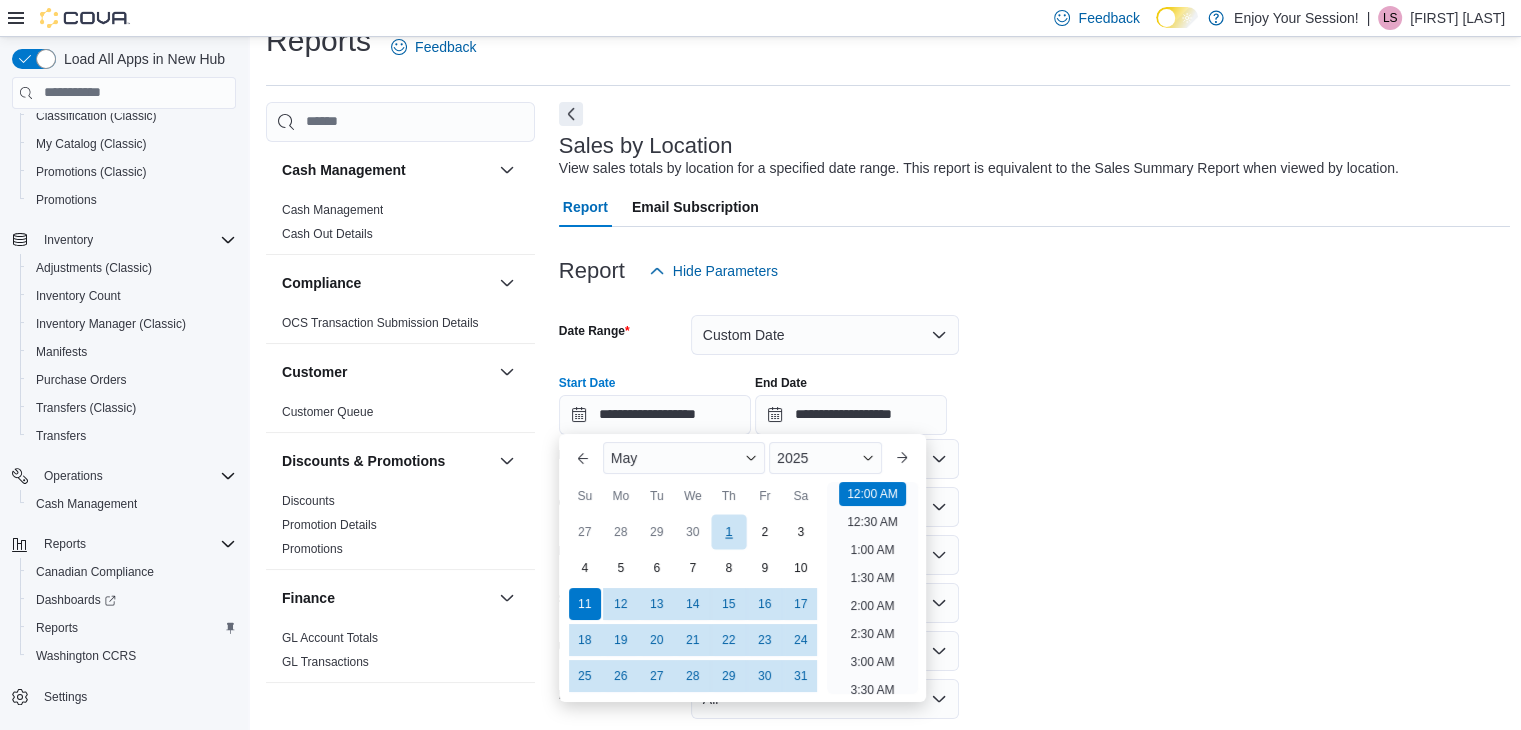 click on "1" at bounding box center [728, 532] 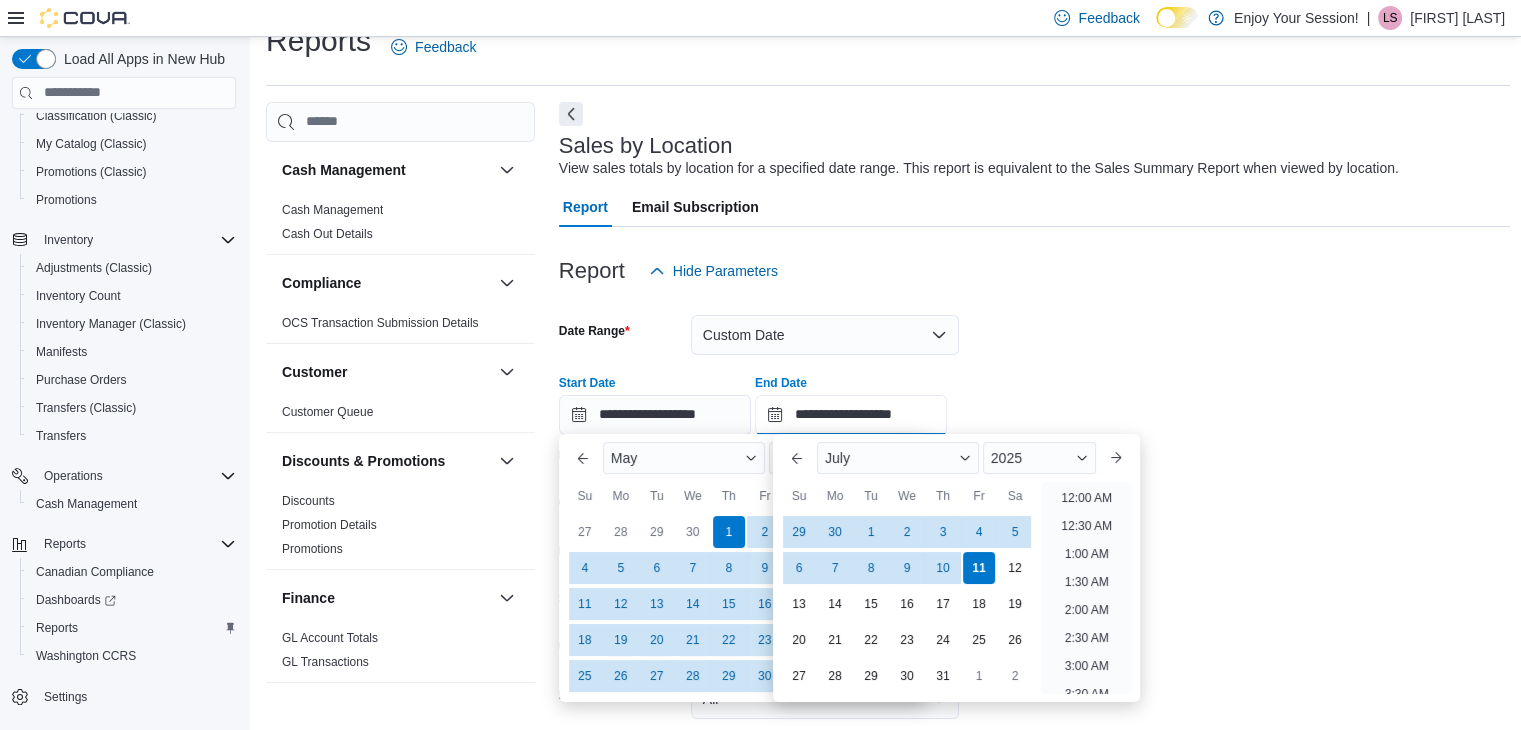 scroll, scrollTop: 1136, scrollLeft: 0, axis: vertical 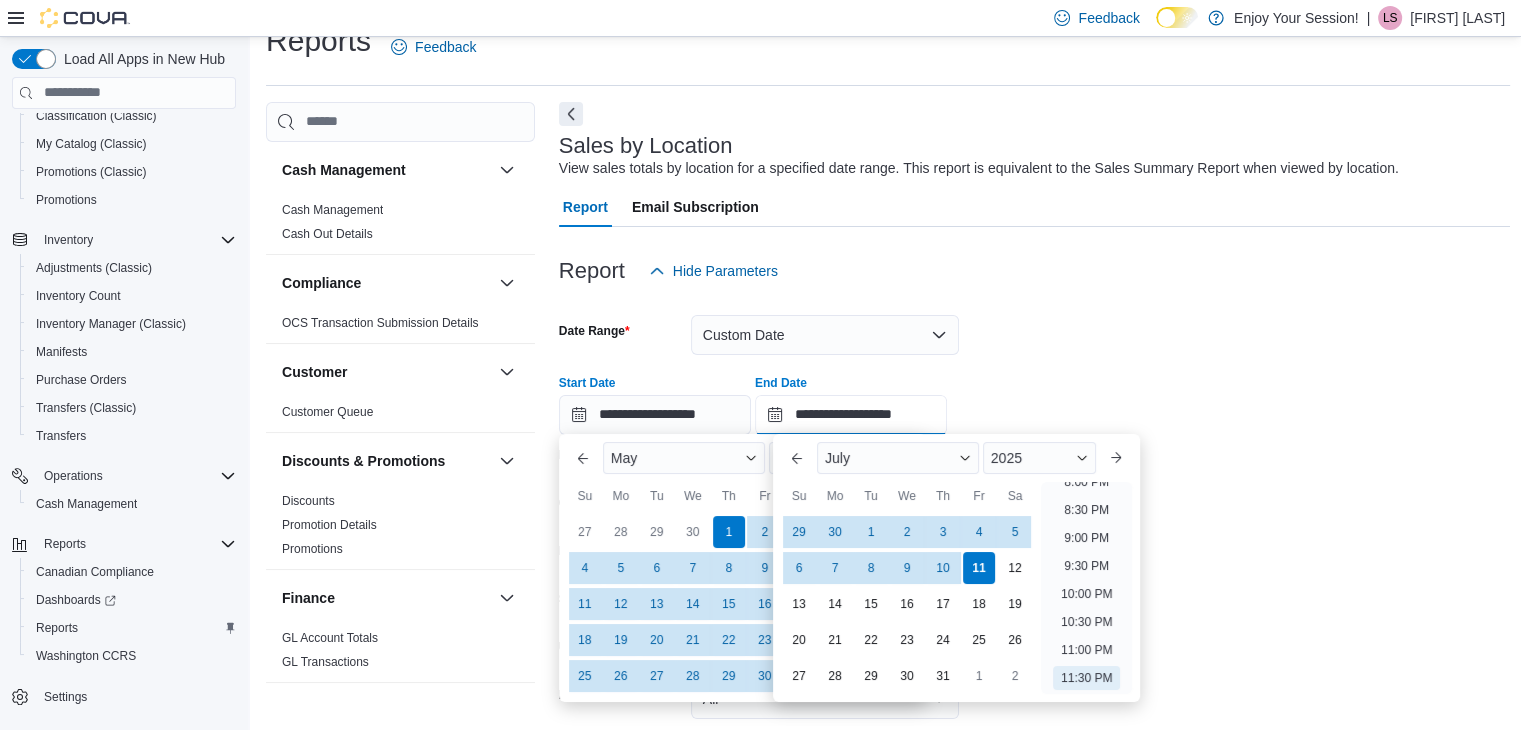 click on "**********" at bounding box center [851, 415] 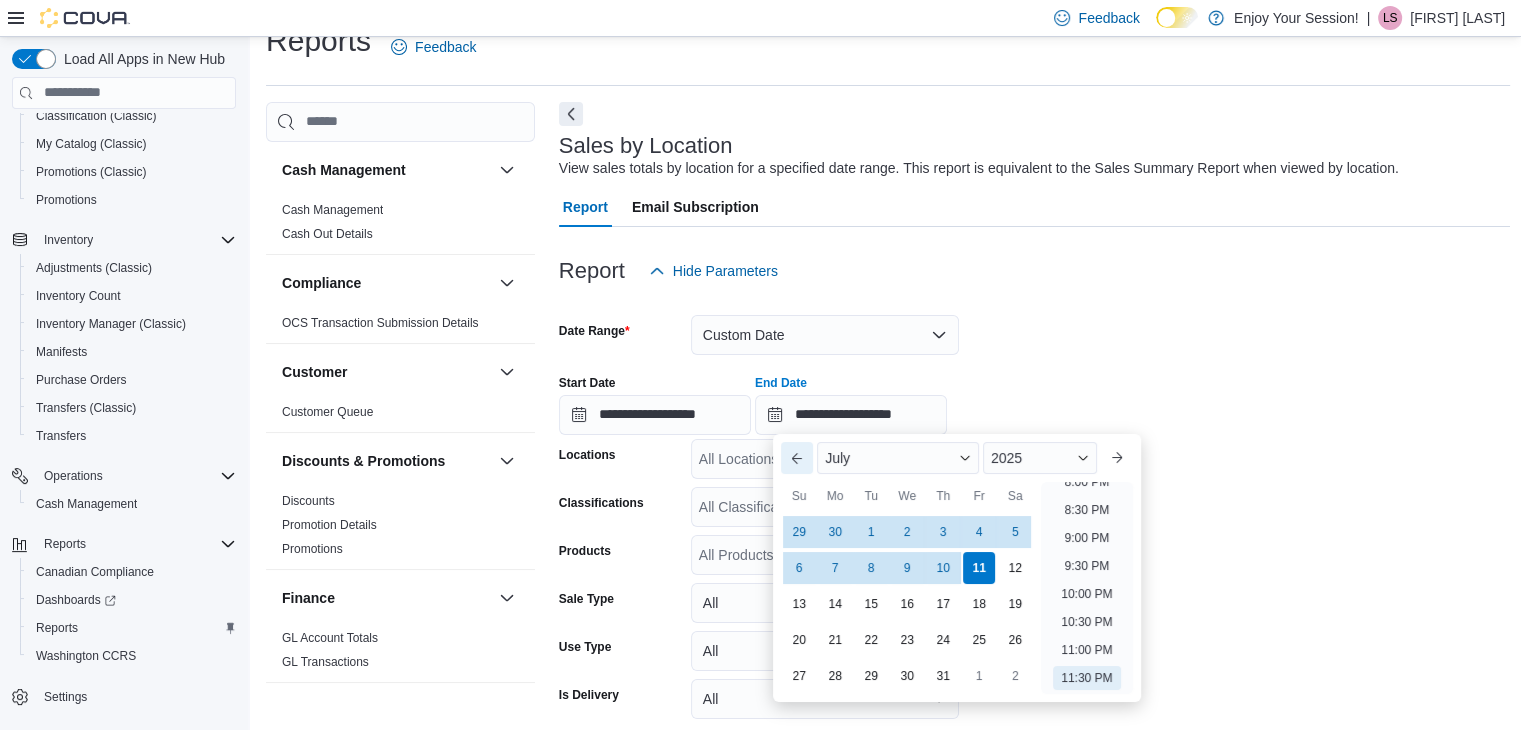 click on "Previous Month" at bounding box center [797, 458] 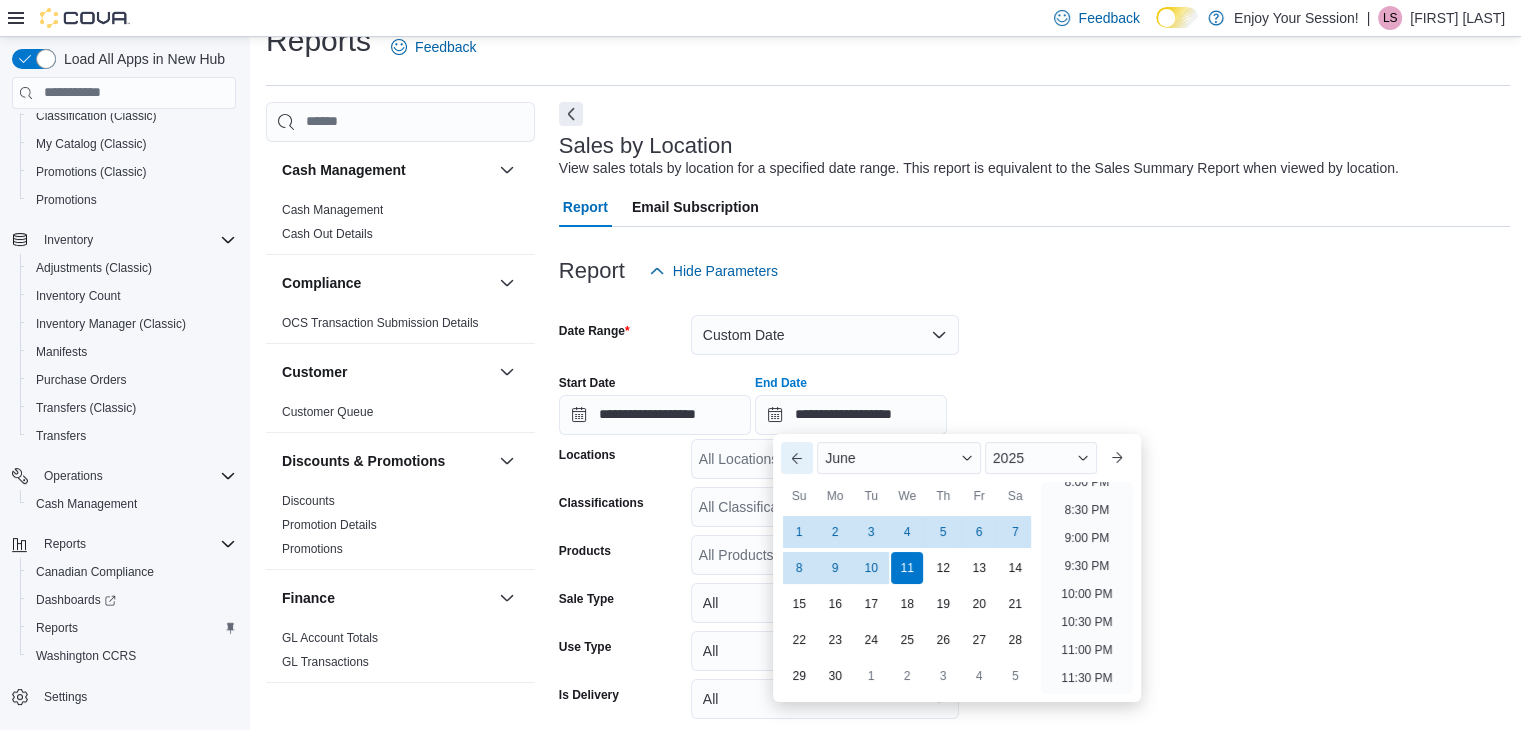click on "Previous Month" at bounding box center [797, 458] 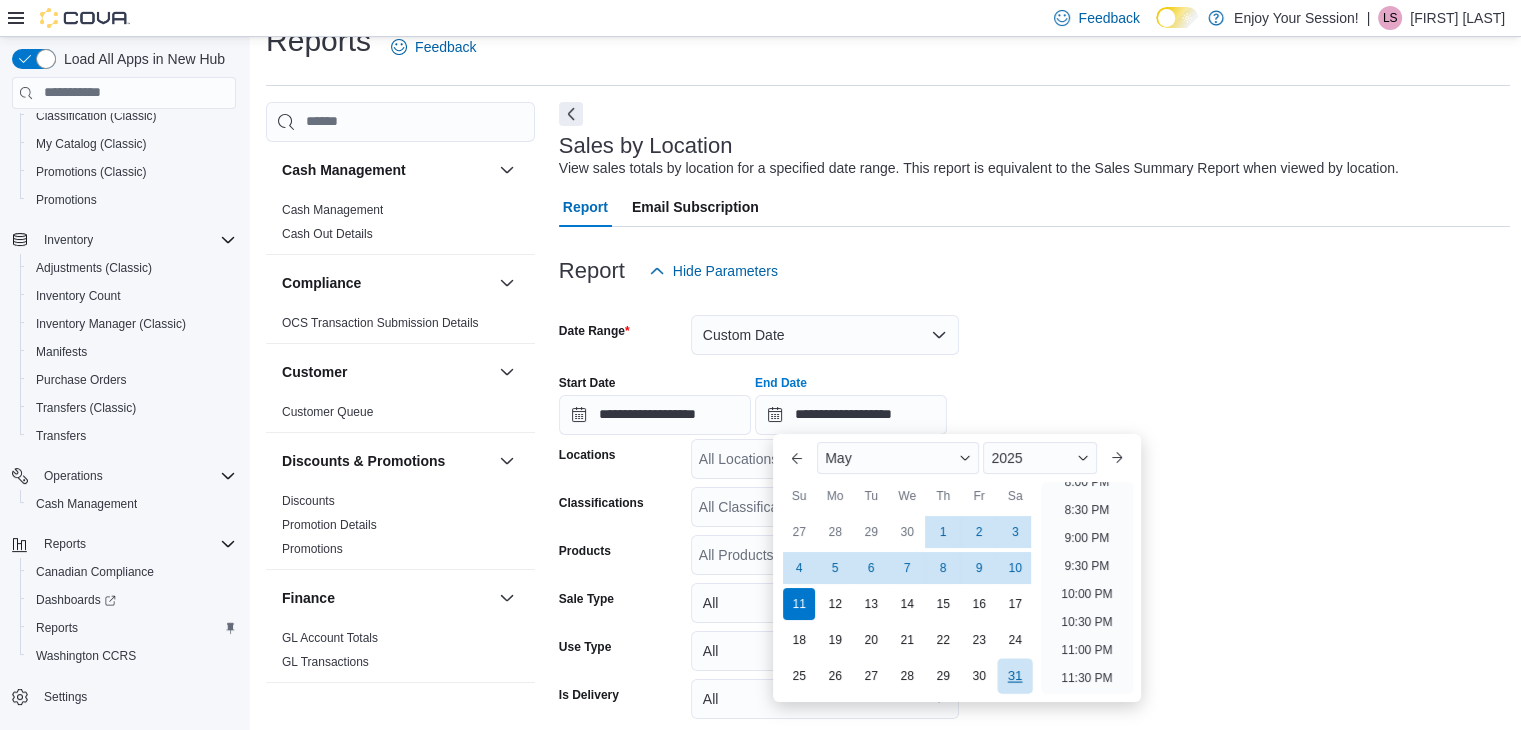 click on "31" at bounding box center [1015, 676] 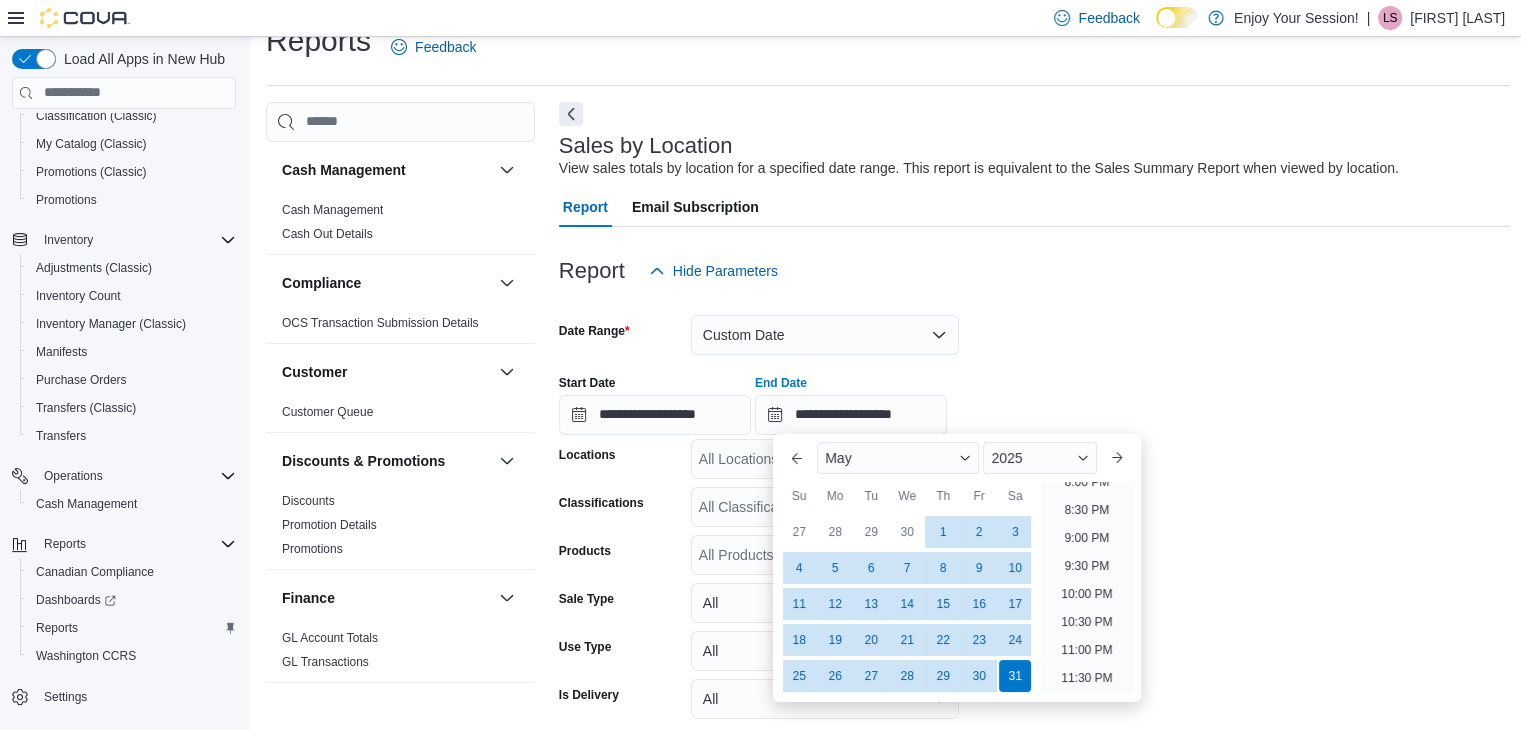 click on "**********" at bounding box center (1035, 533) 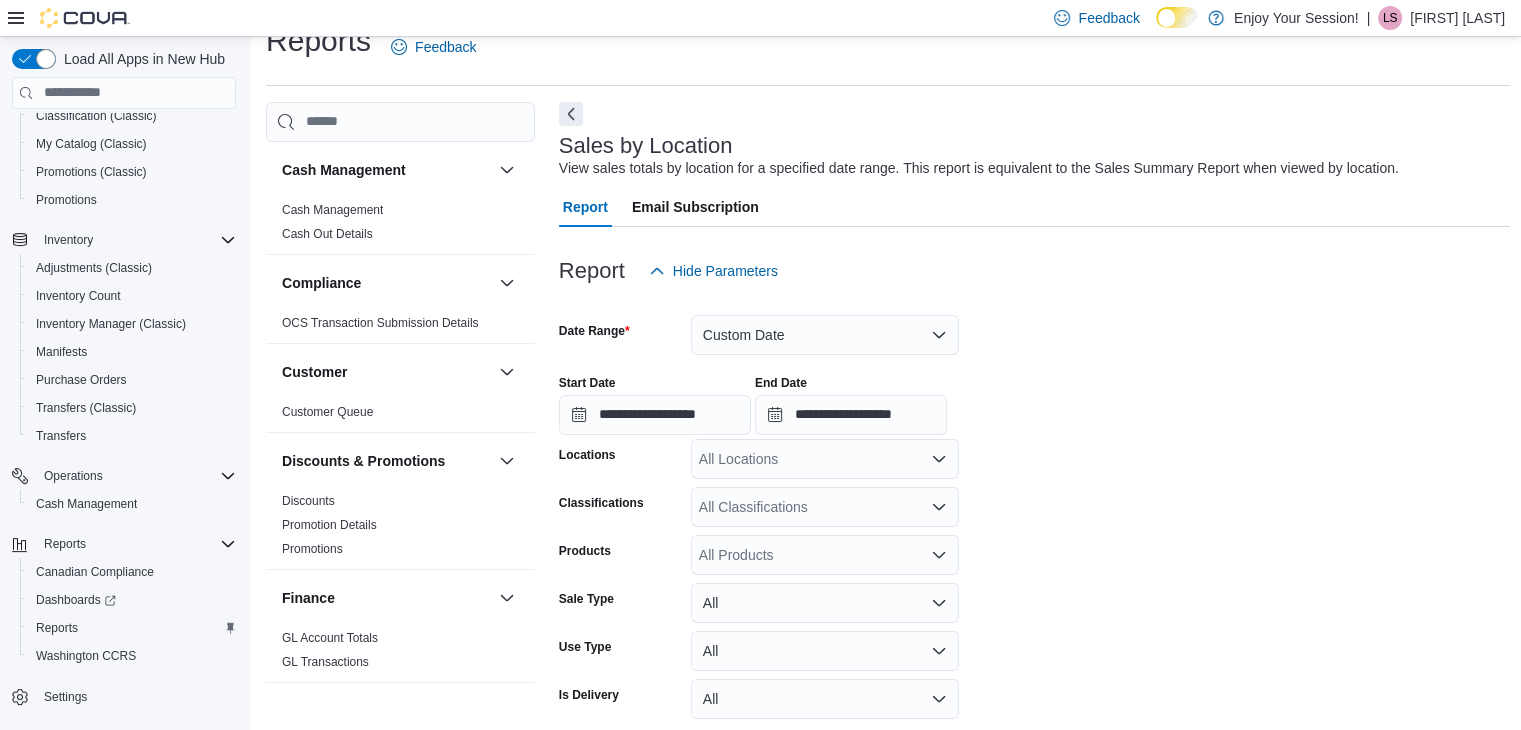 click on "All Locations" at bounding box center (825, 459) 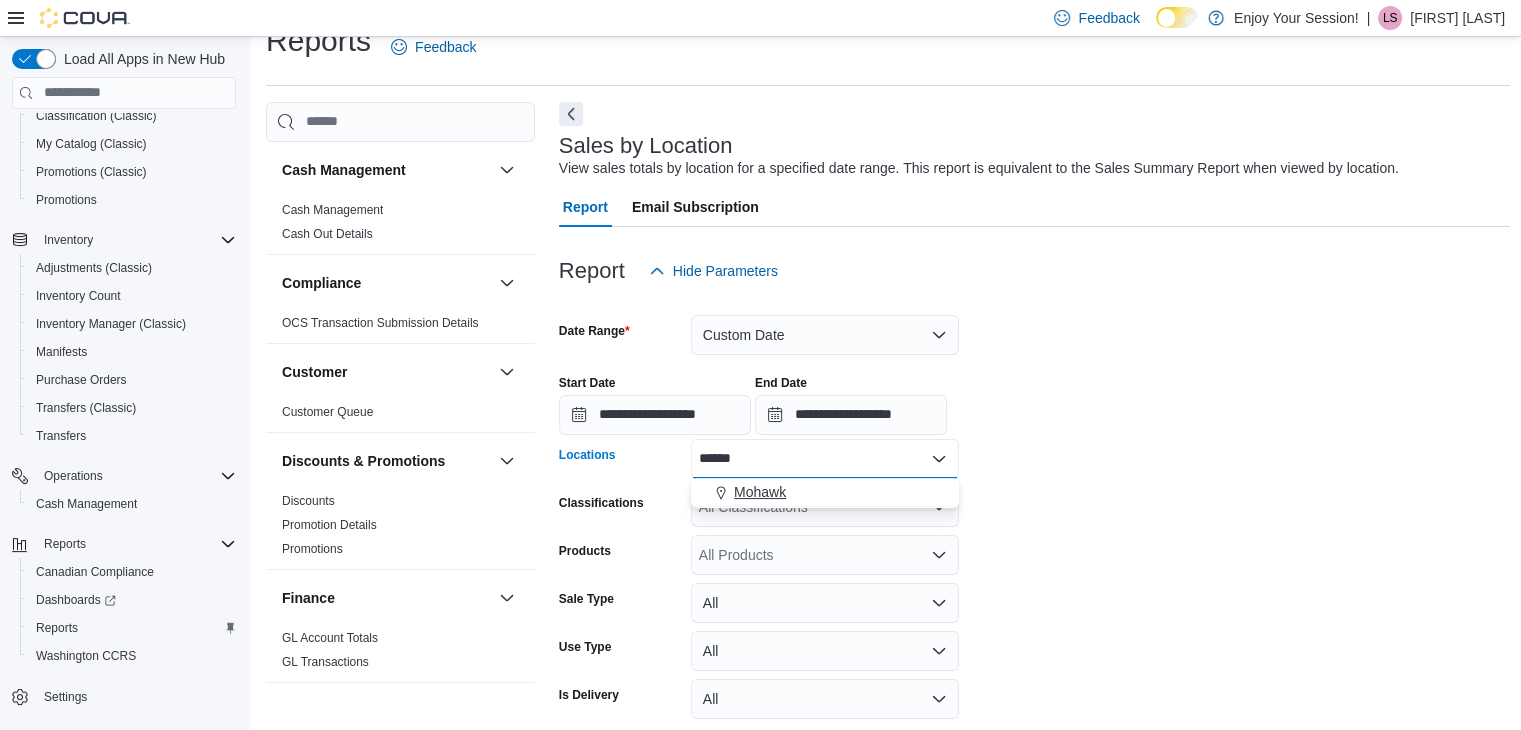 type on "******" 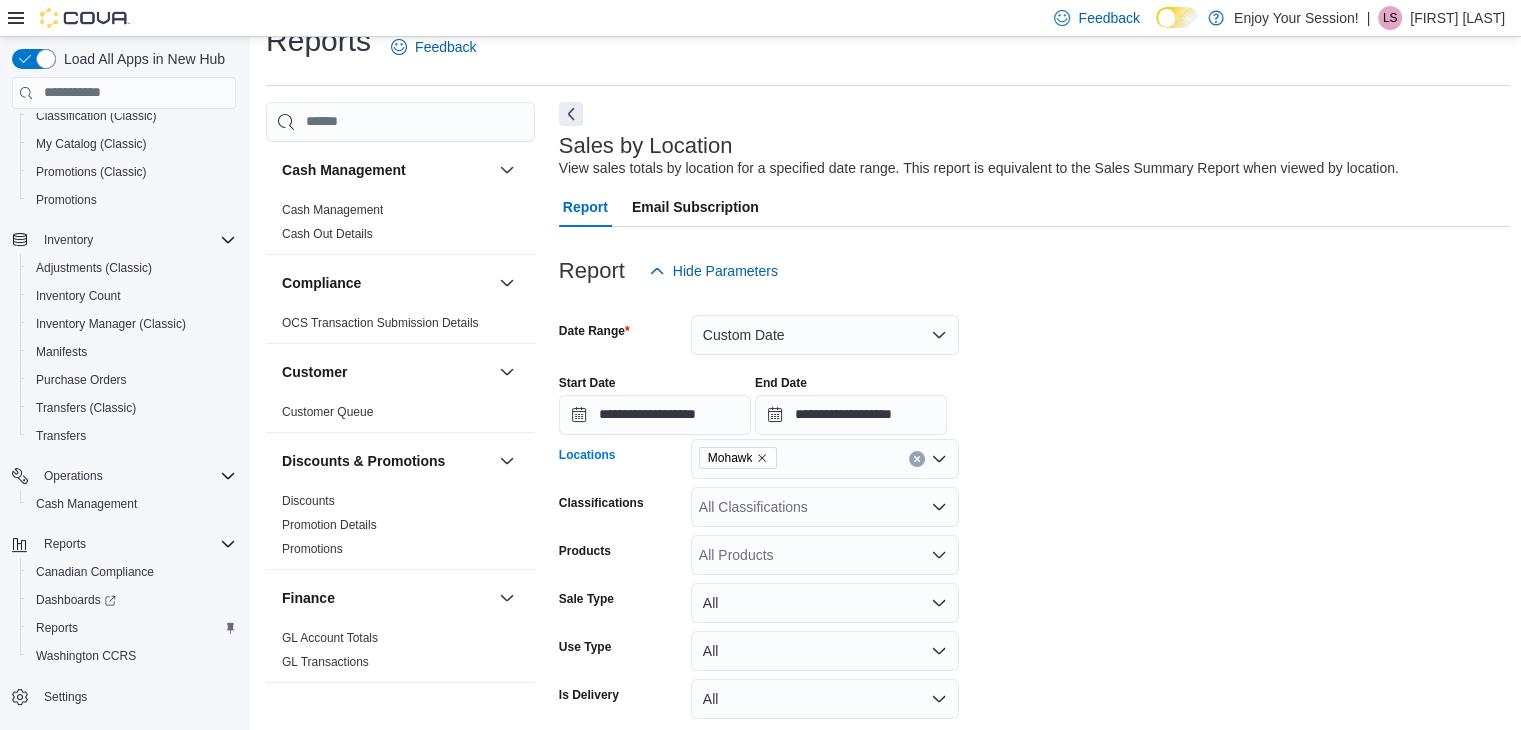scroll, scrollTop: 380, scrollLeft: 0, axis: vertical 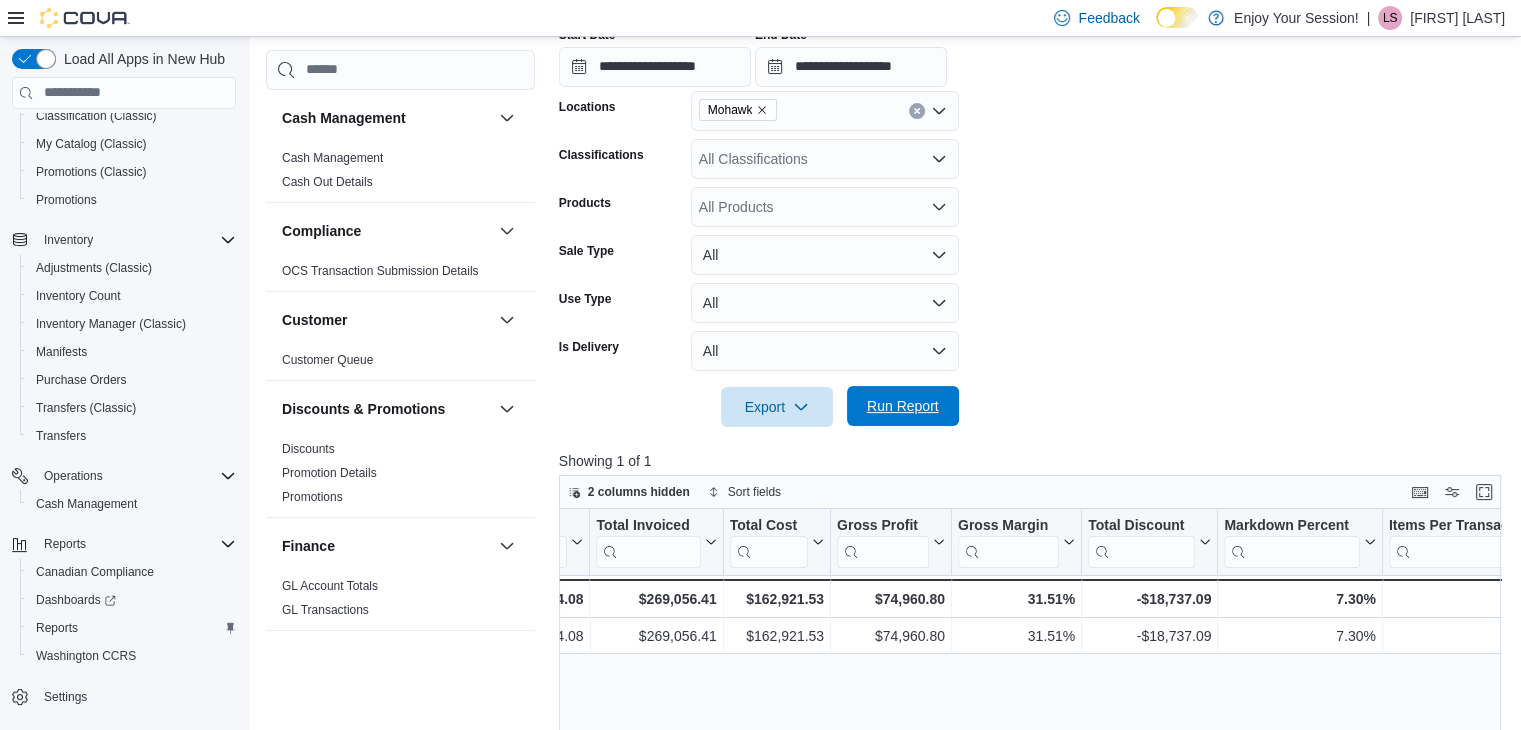 click on "Run Report" at bounding box center [903, 406] 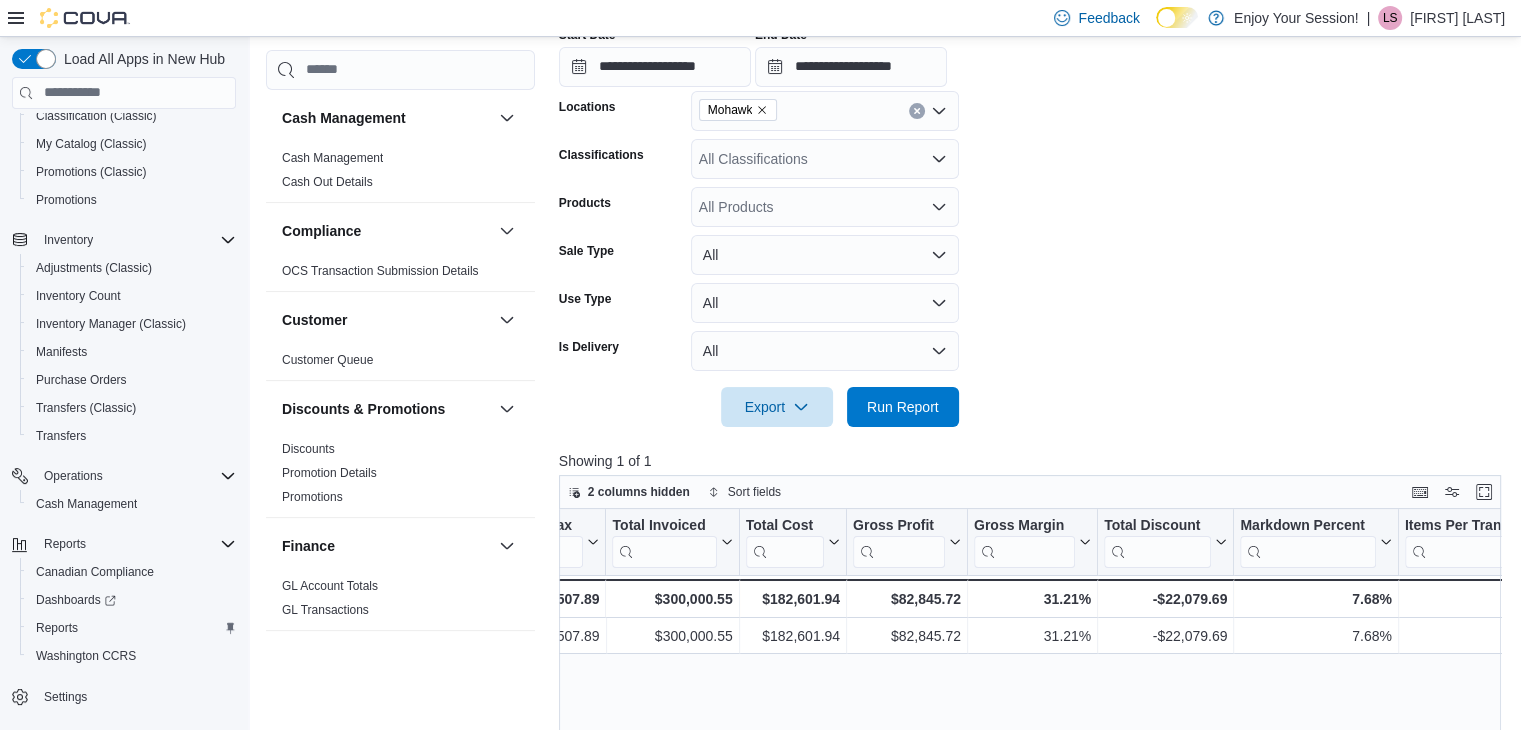 scroll, scrollTop: 0, scrollLeft: 851, axis: horizontal 